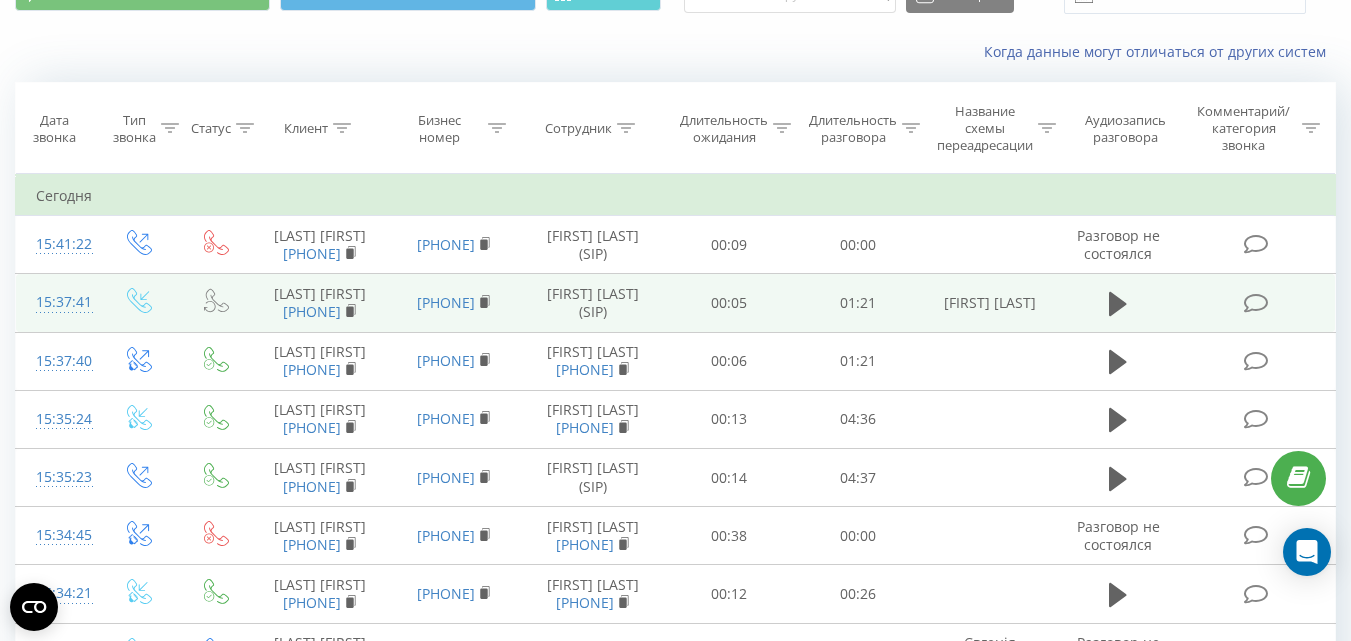 scroll, scrollTop: 100, scrollLeft: 0, axis: vertical 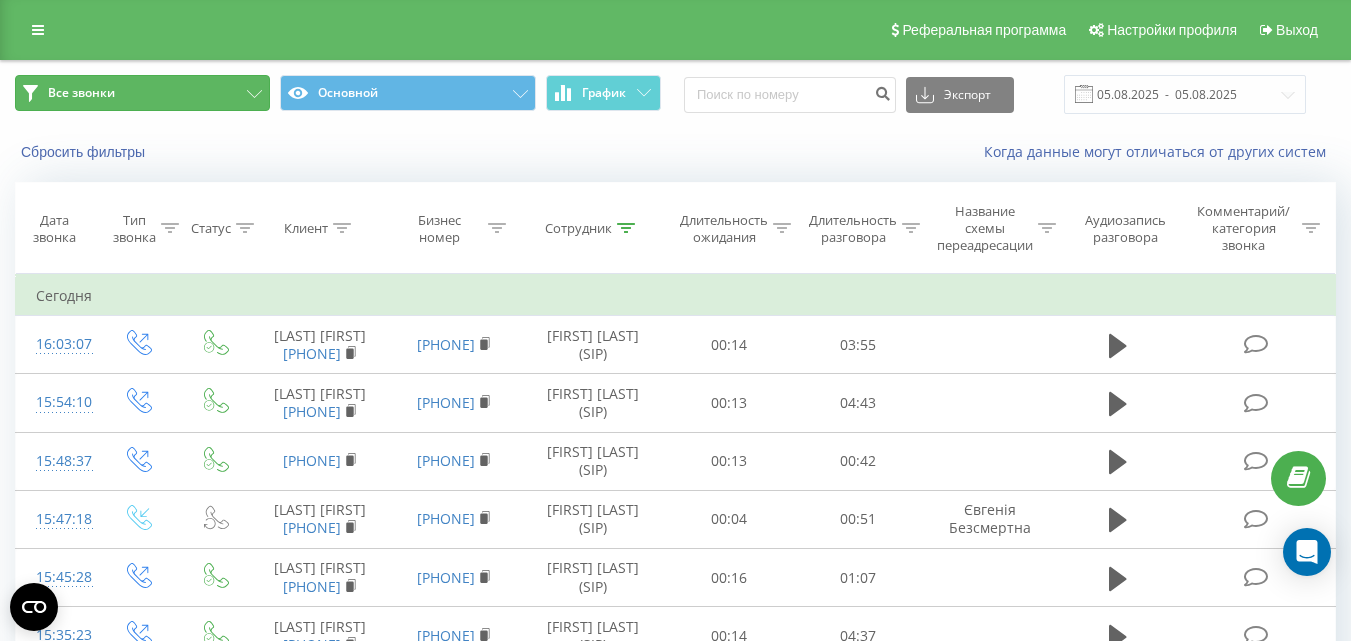 click on "Все звонки" at bounding box center (142, 93) 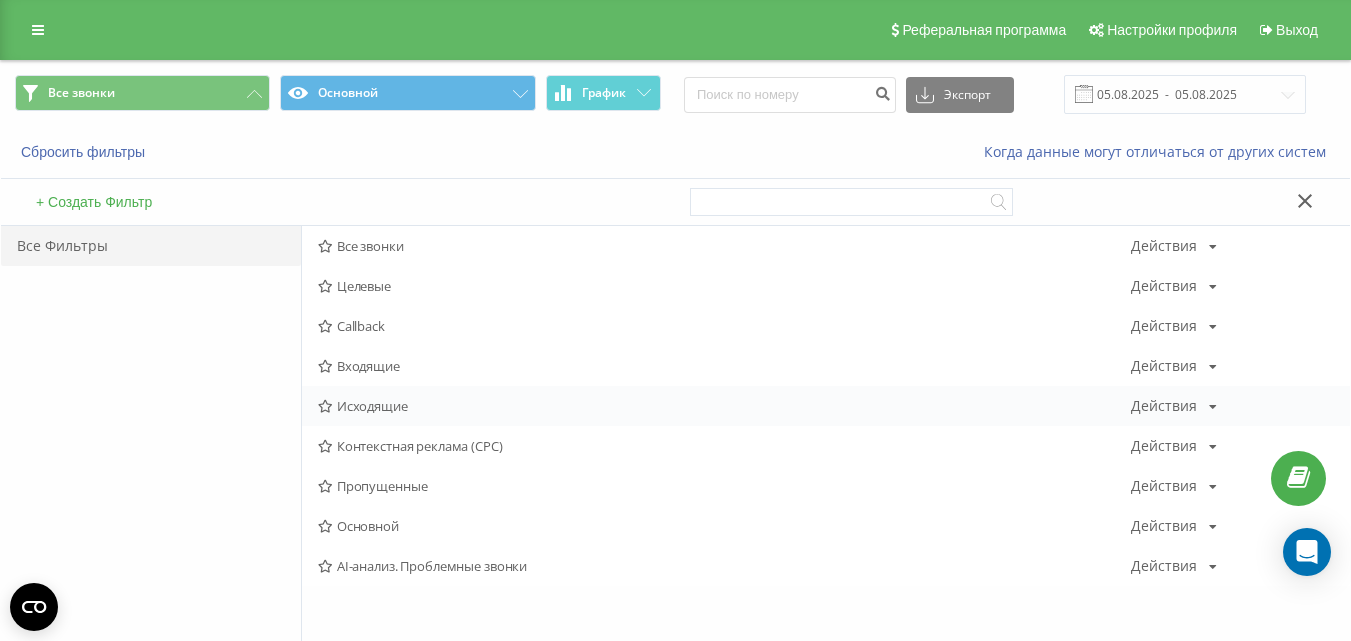 click on "Исходящие" at bounding box center [724, 406] 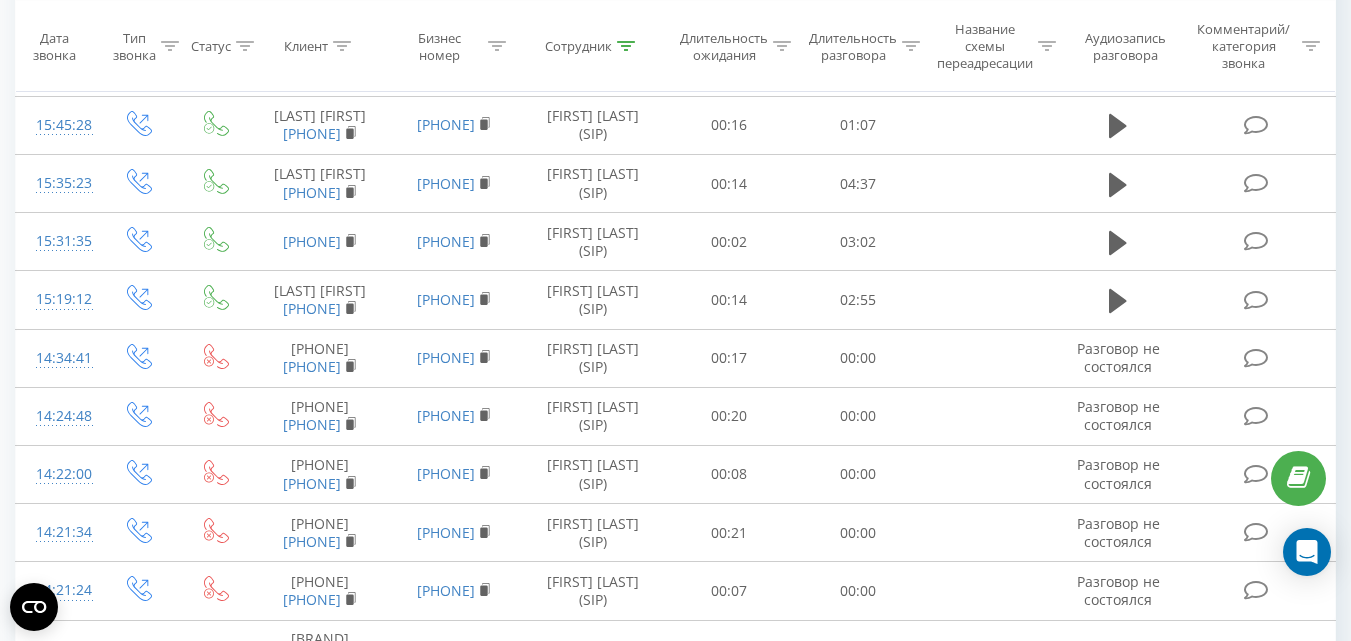 scroll, scrollTop: 0, scrollLeft: 0, axis: both 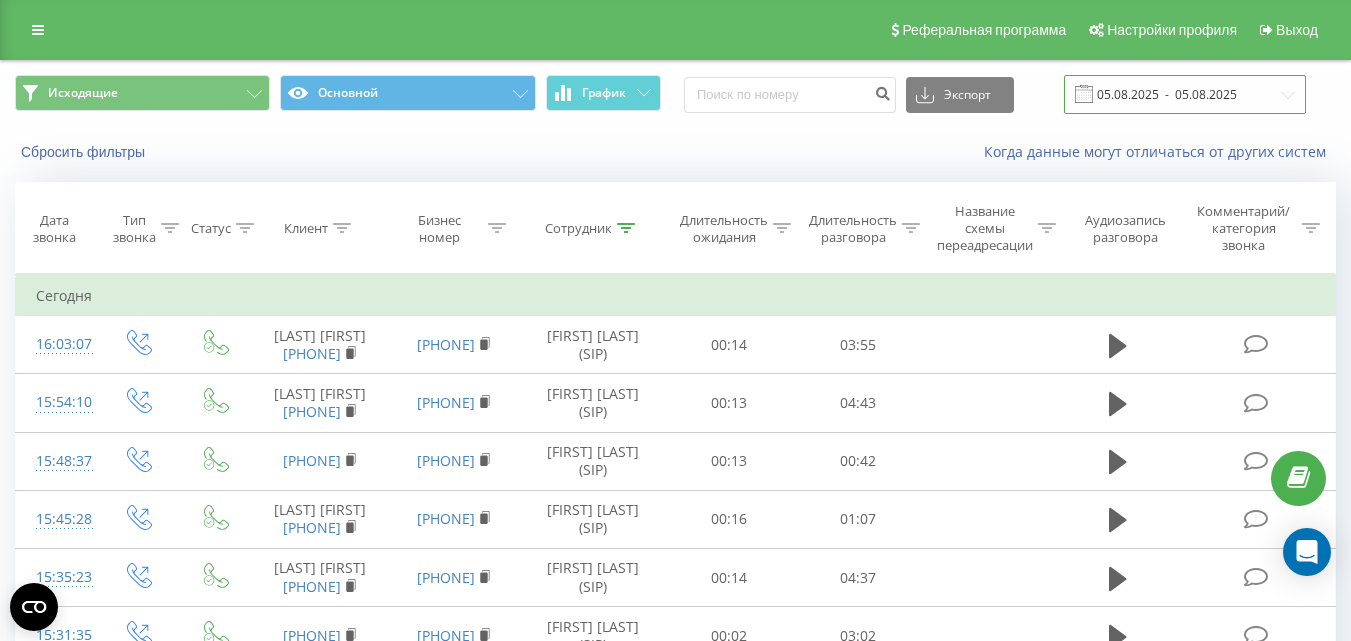 click on "05.08.2025  -  05.08.2025" at bounding box center (1185, 94) 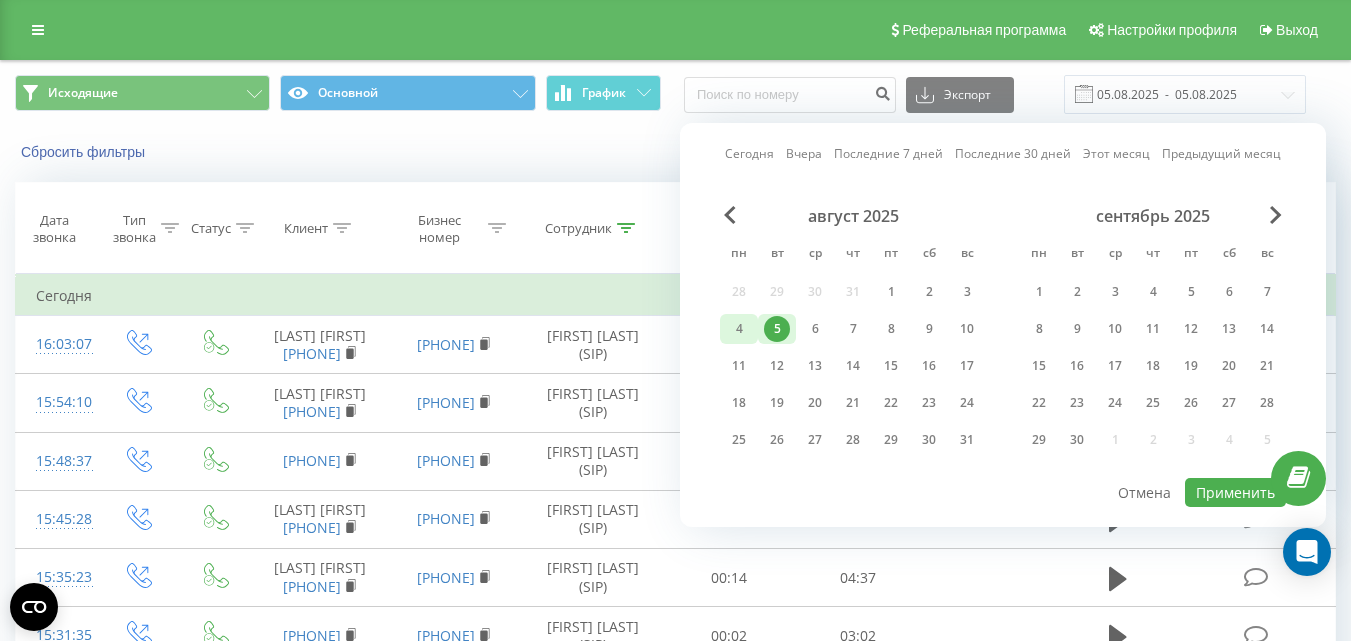 click on "4" at bounding box center (739, 329) 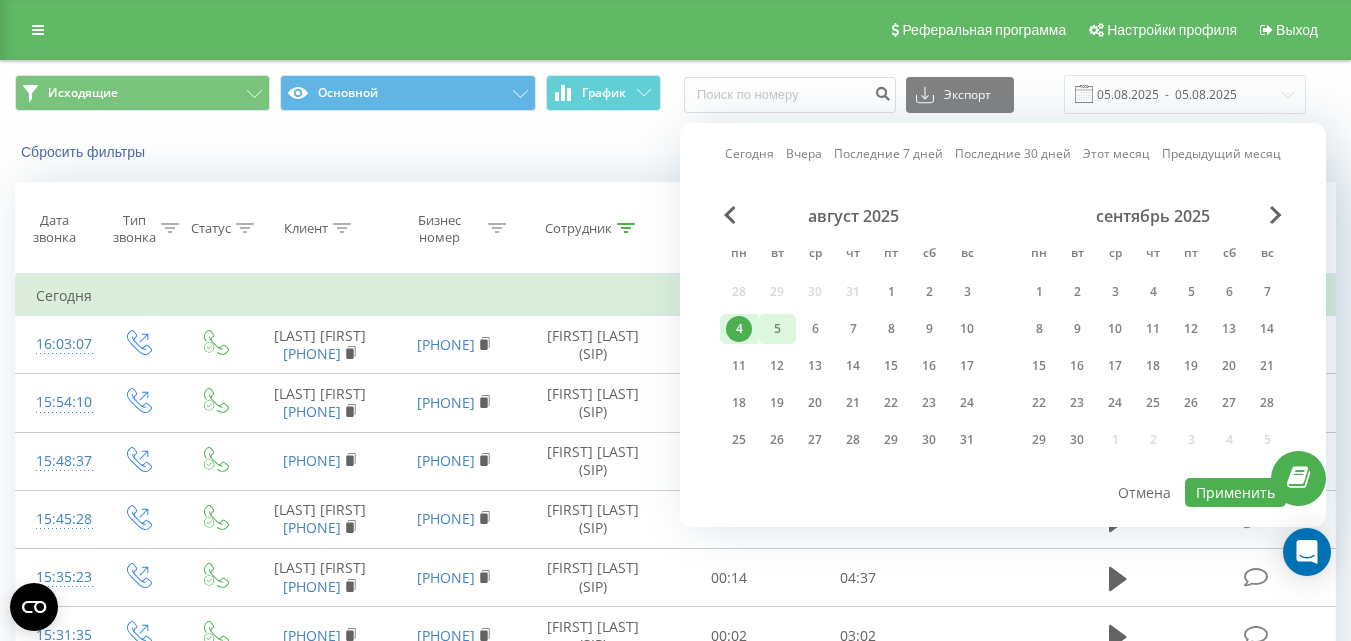 click on "5" at bounding box center [777, 329] 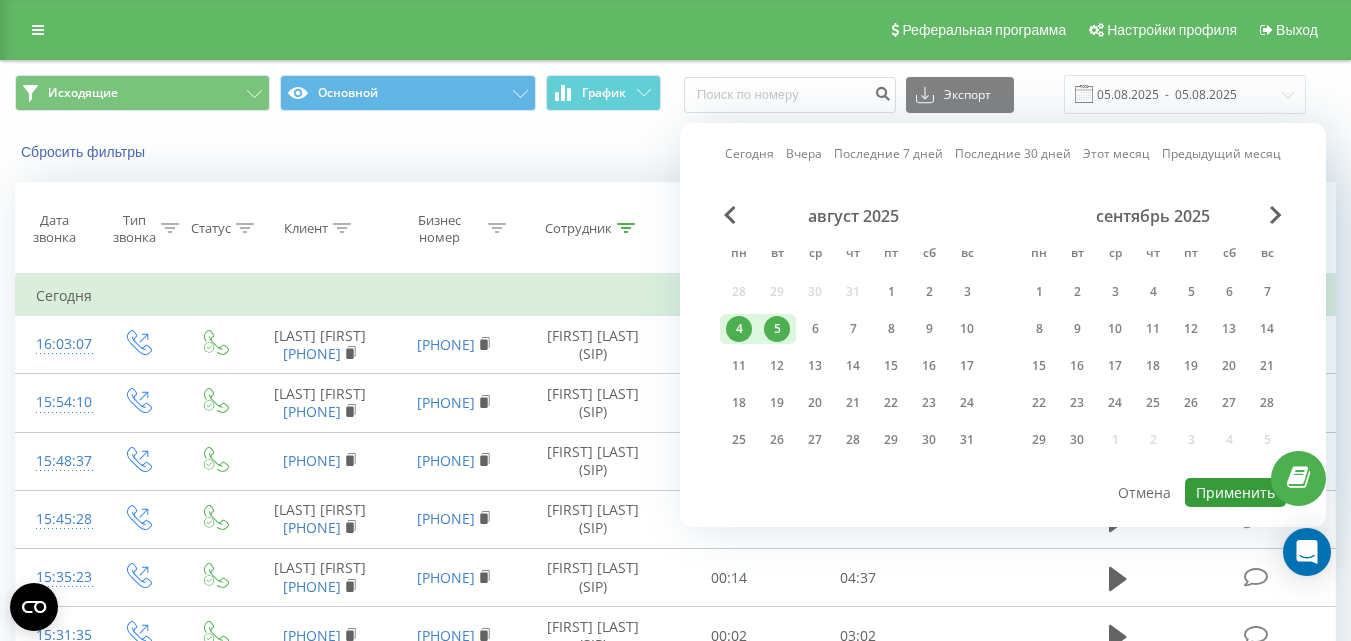 click on "Применить" at bounding box center [1235, 492] 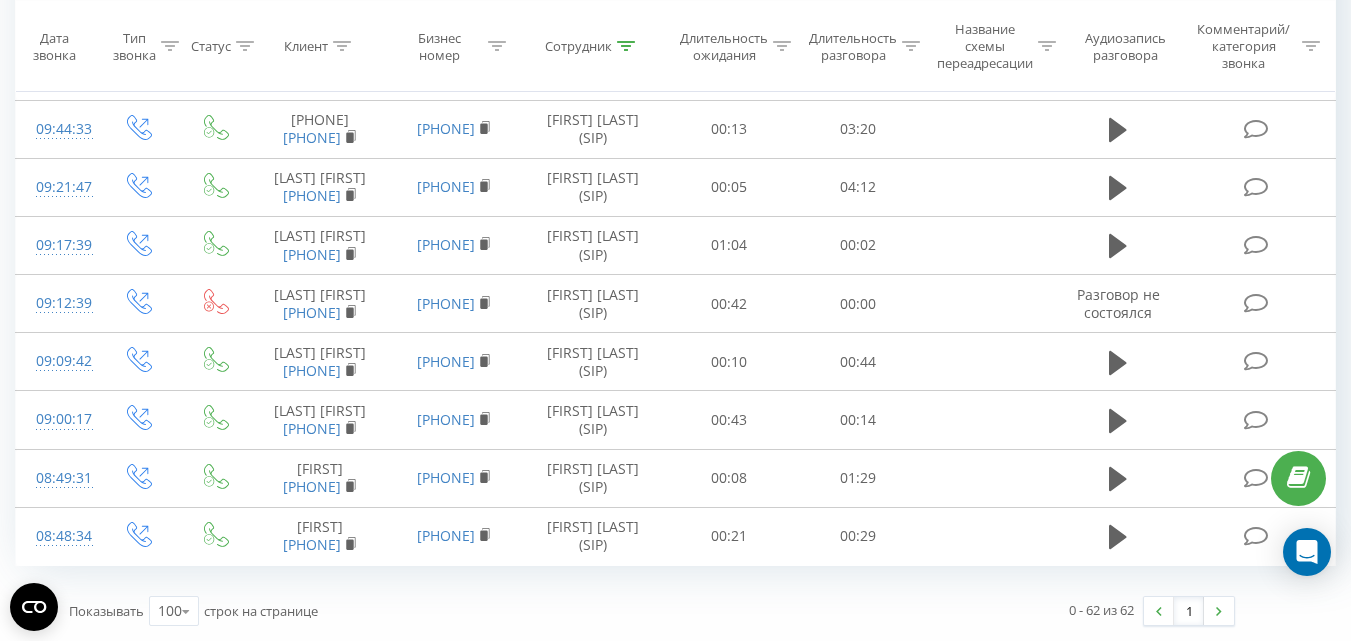 scroll, scrollTop: 0, scrollLeft: 0, axis: both 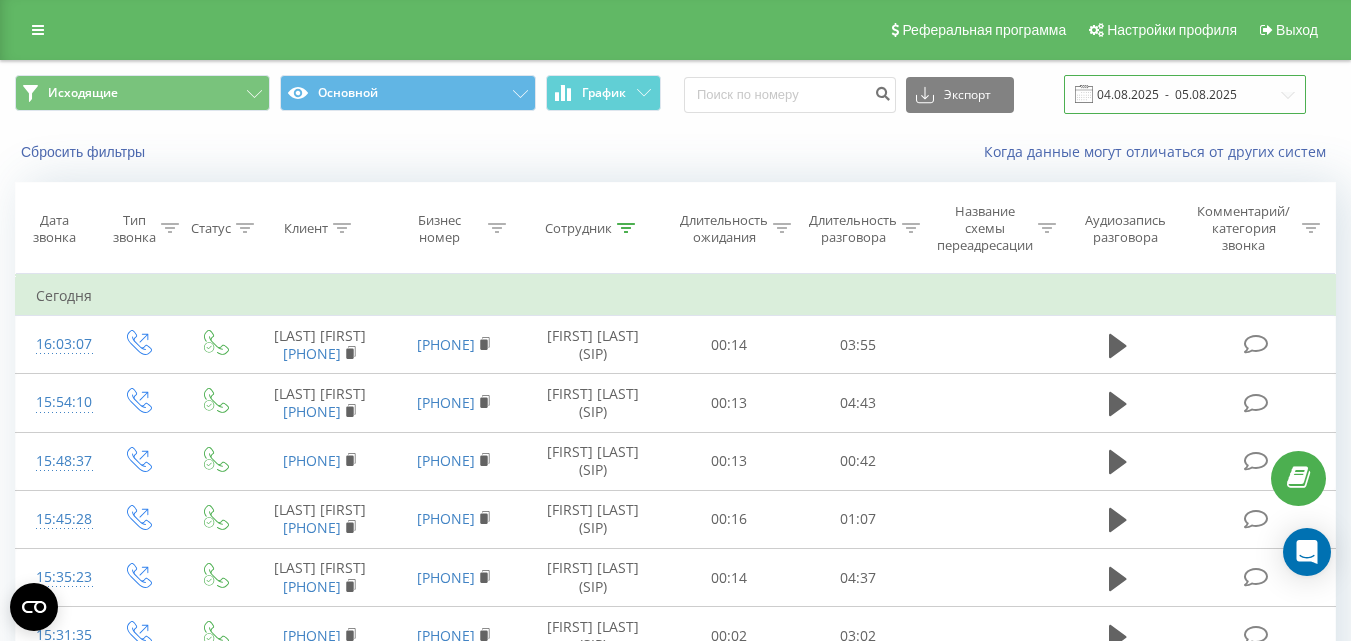 click on "04.08.2025  -  05.08.2025" at bounding box center (1185, 94) 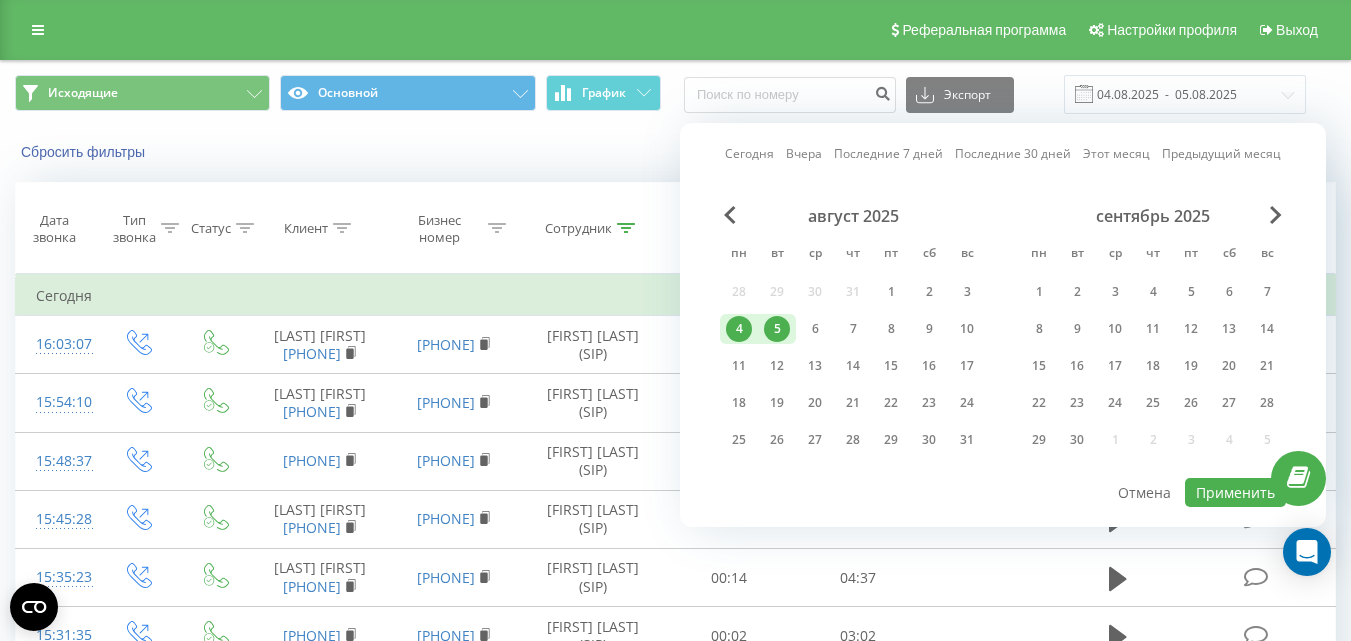 click on "5" at bounding box center (777, 329) 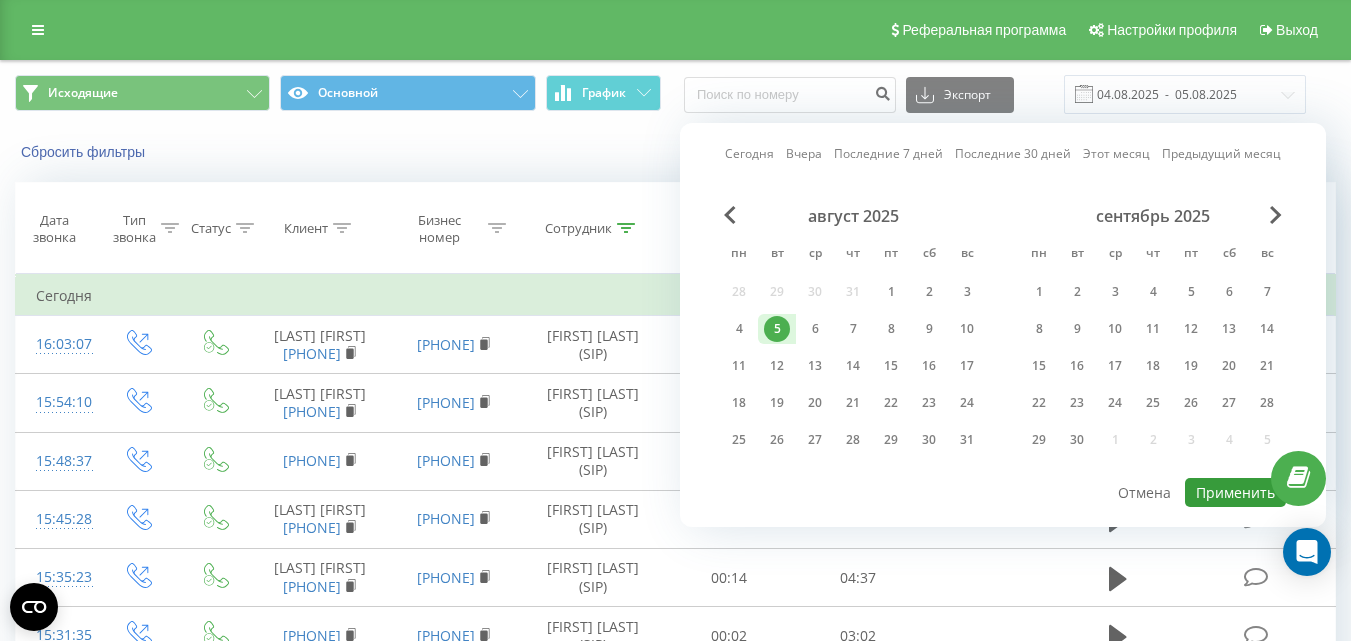 click on "Применить" at bounding box center (1235, 492) 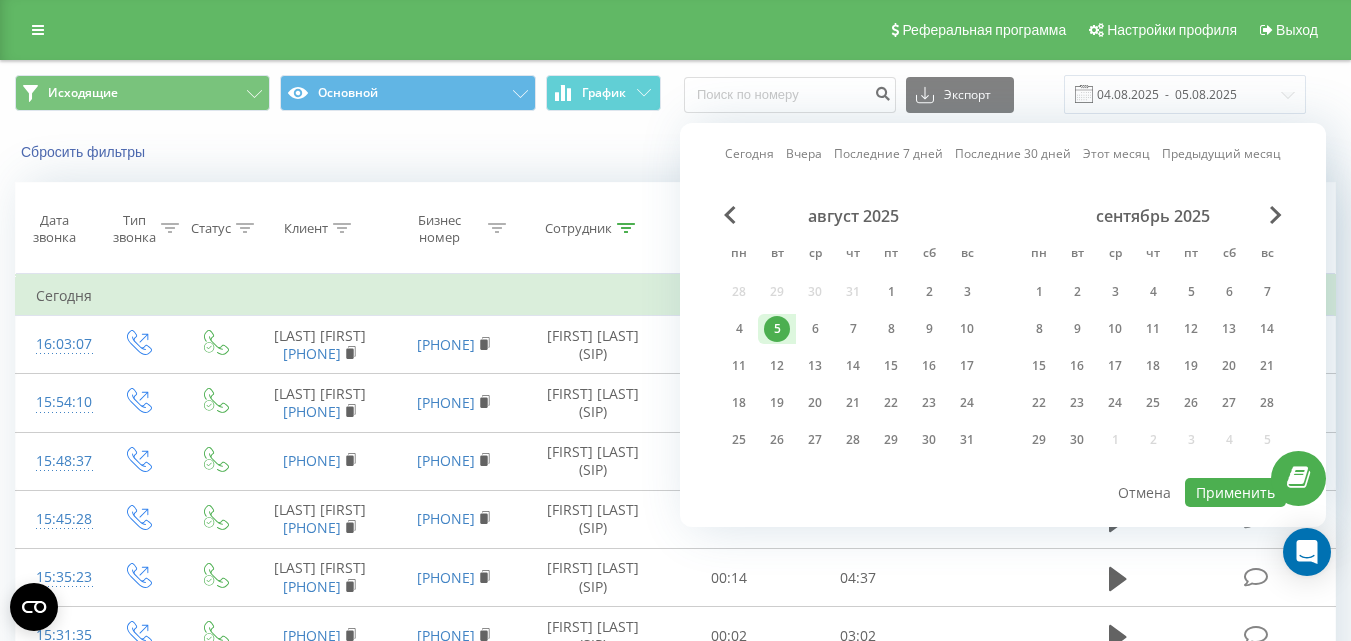 type on "05.08.2025  -  05.08.2025" 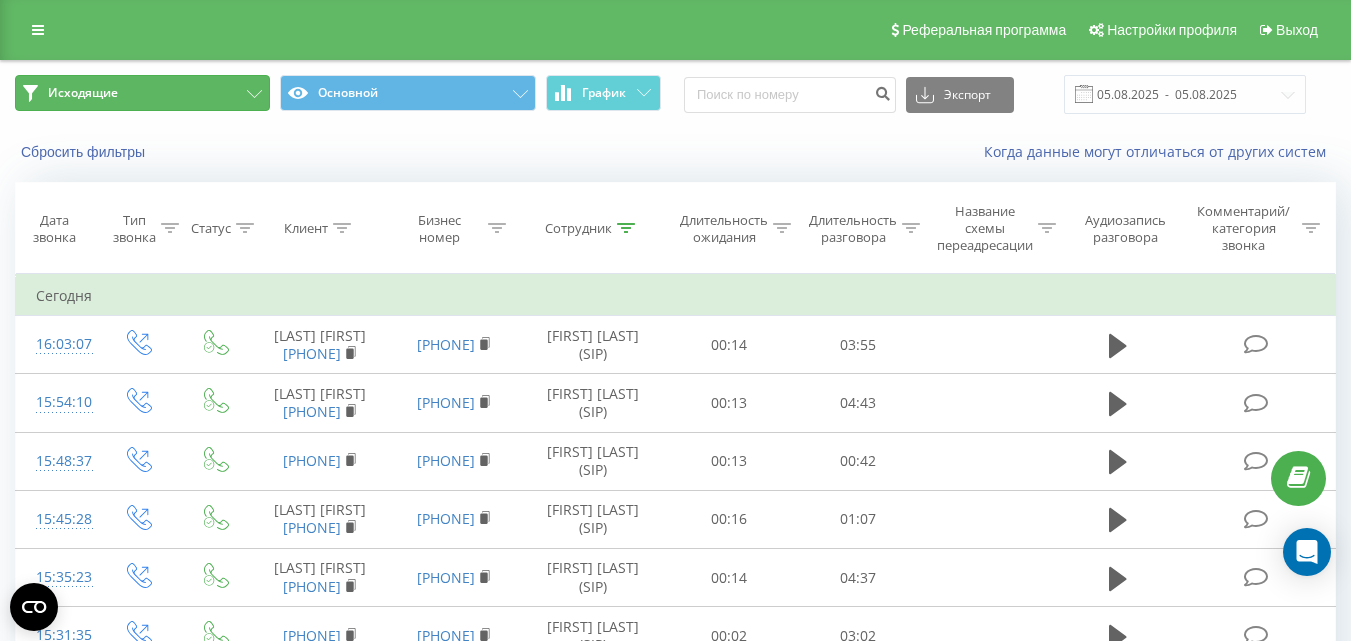 click on "Исходящие" at bounding box center (142, 93) 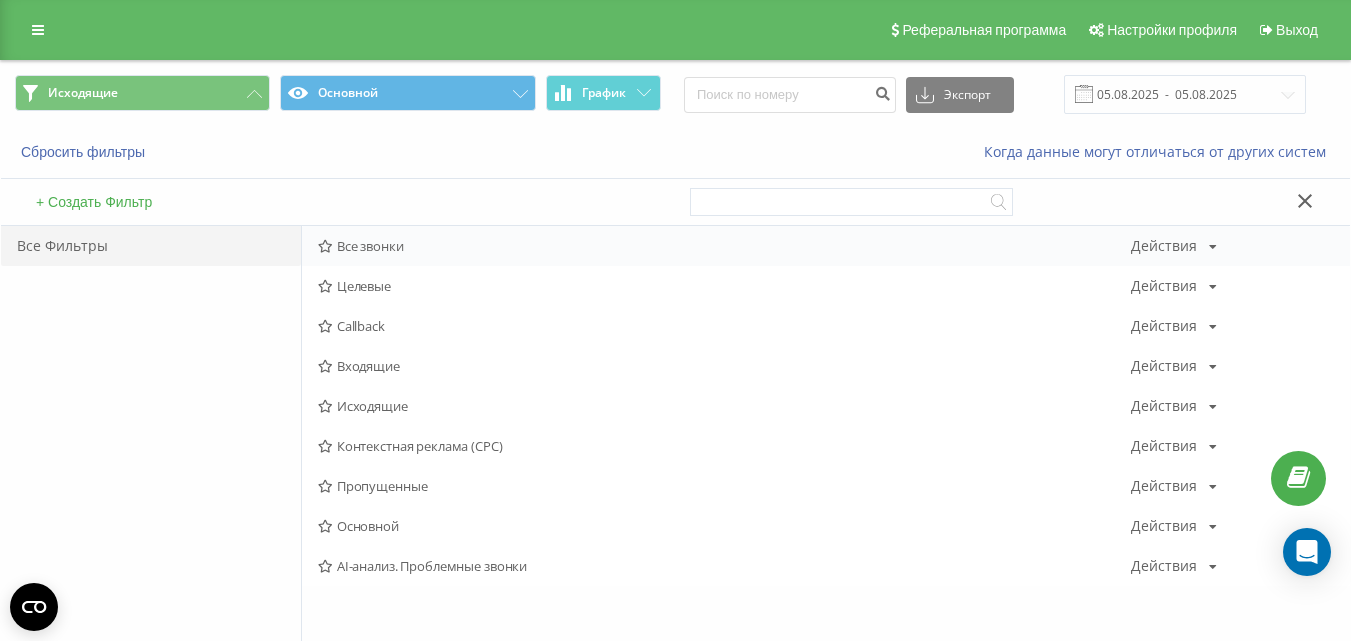 click on "Все звонки" at bounding box center [724, 246] 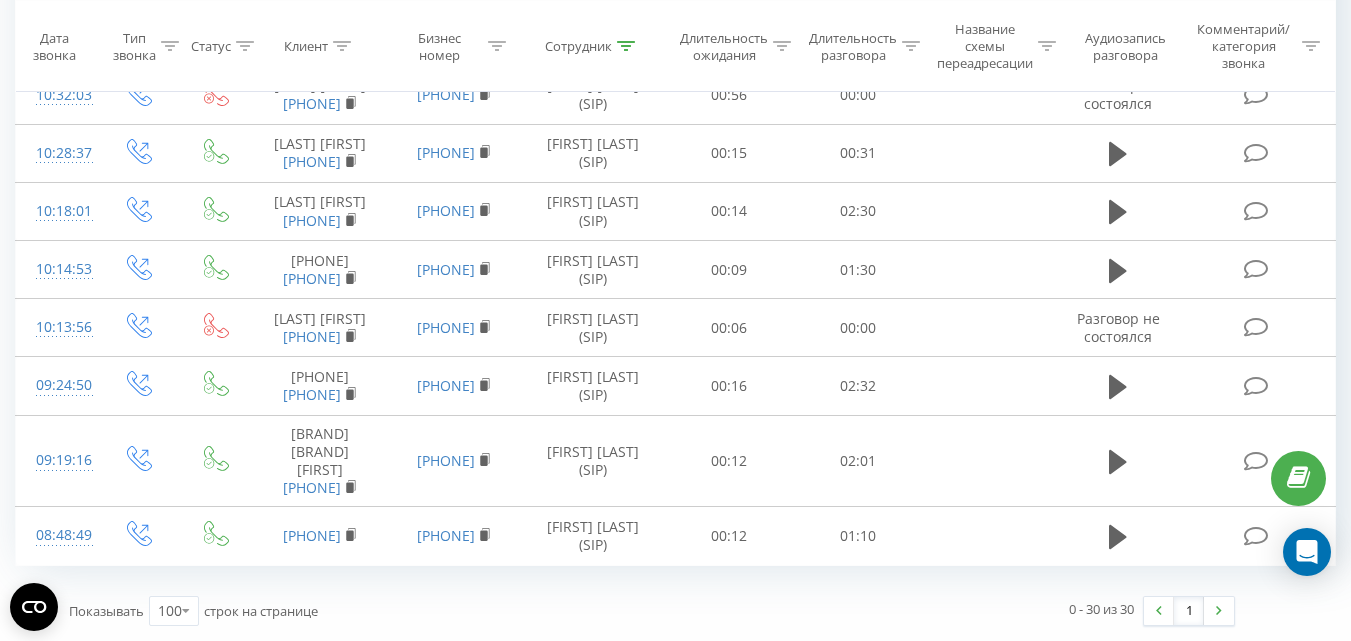 scroll, scrollTop: 0, scrollLeft: 0, axis: both 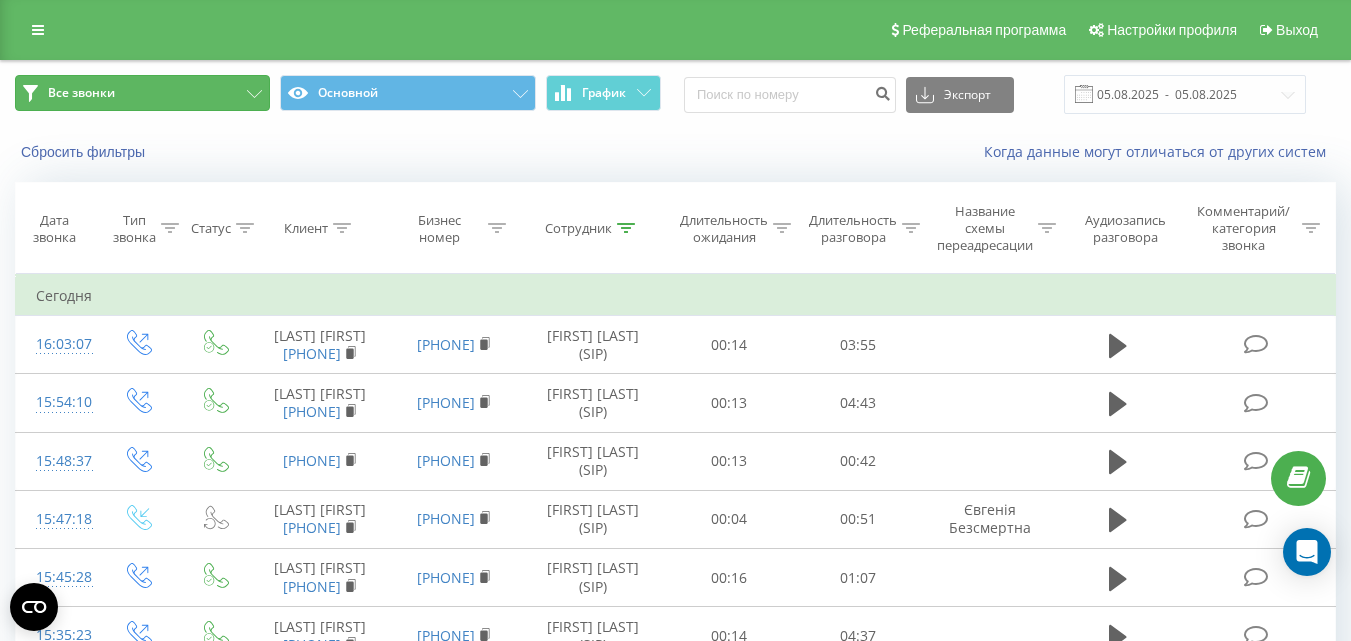 click on "Все звонки" at bounding box center [142, 93] 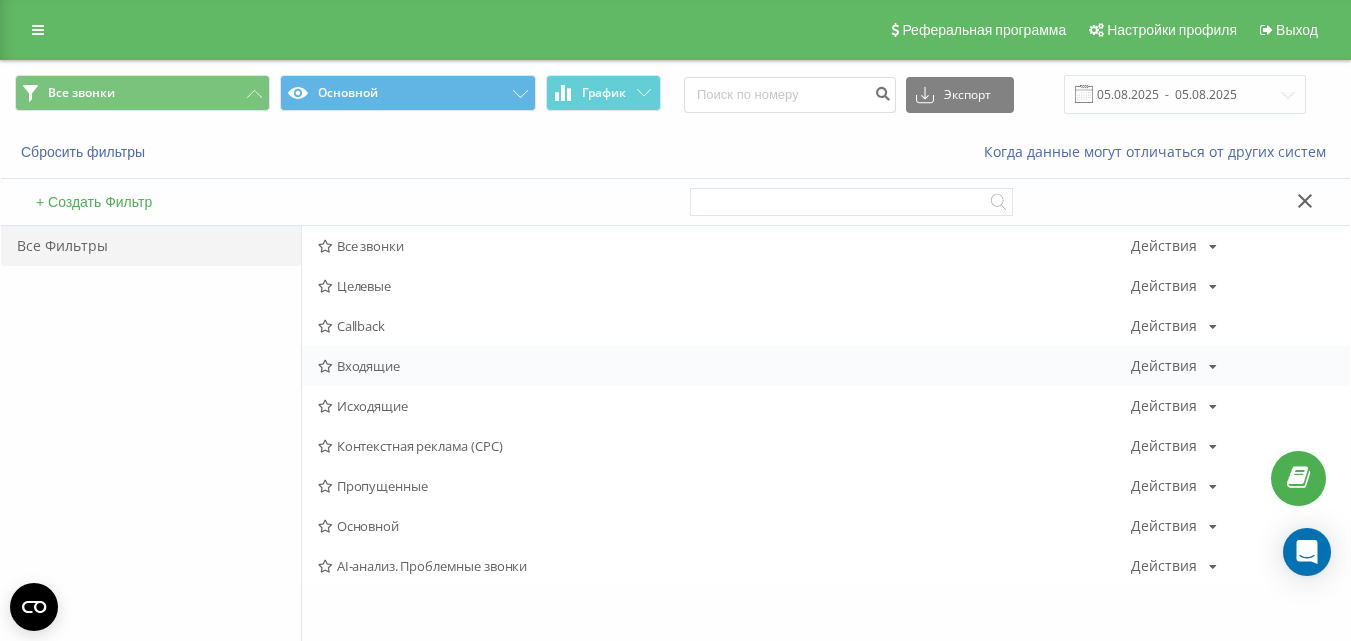 click on "Входящие" at bounding box center [724, 366] 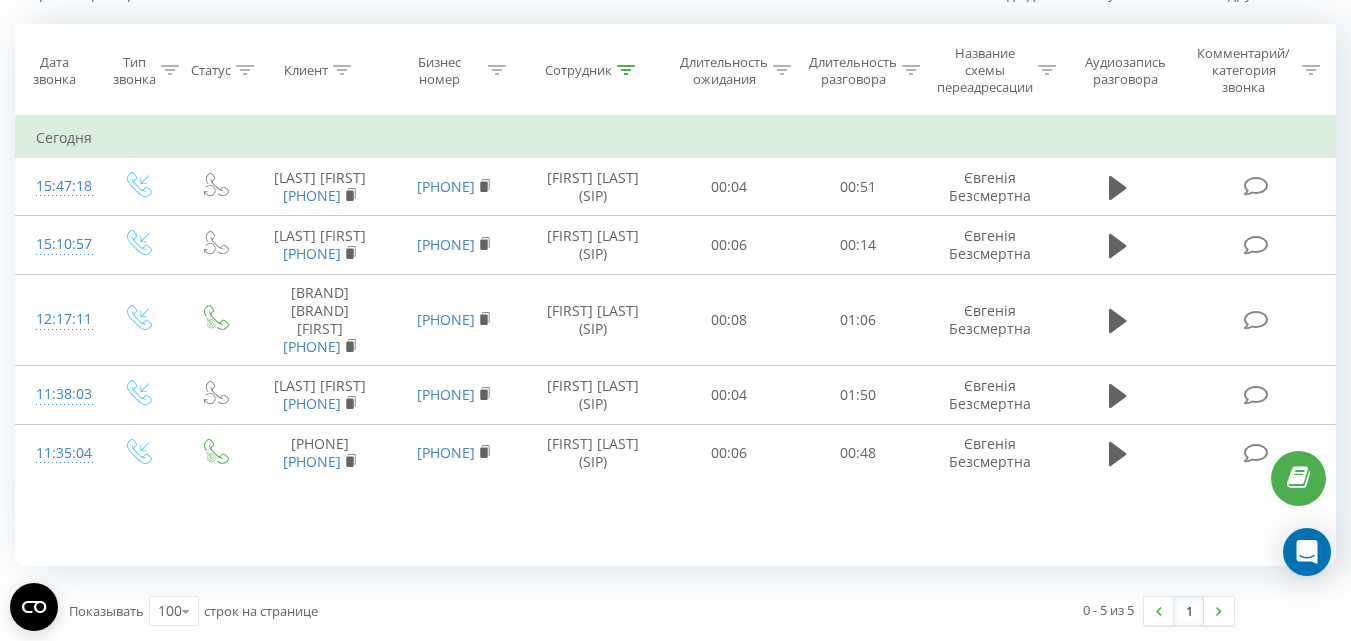scroll, scrollTop: 0, scrollLeft: 0, axis: both 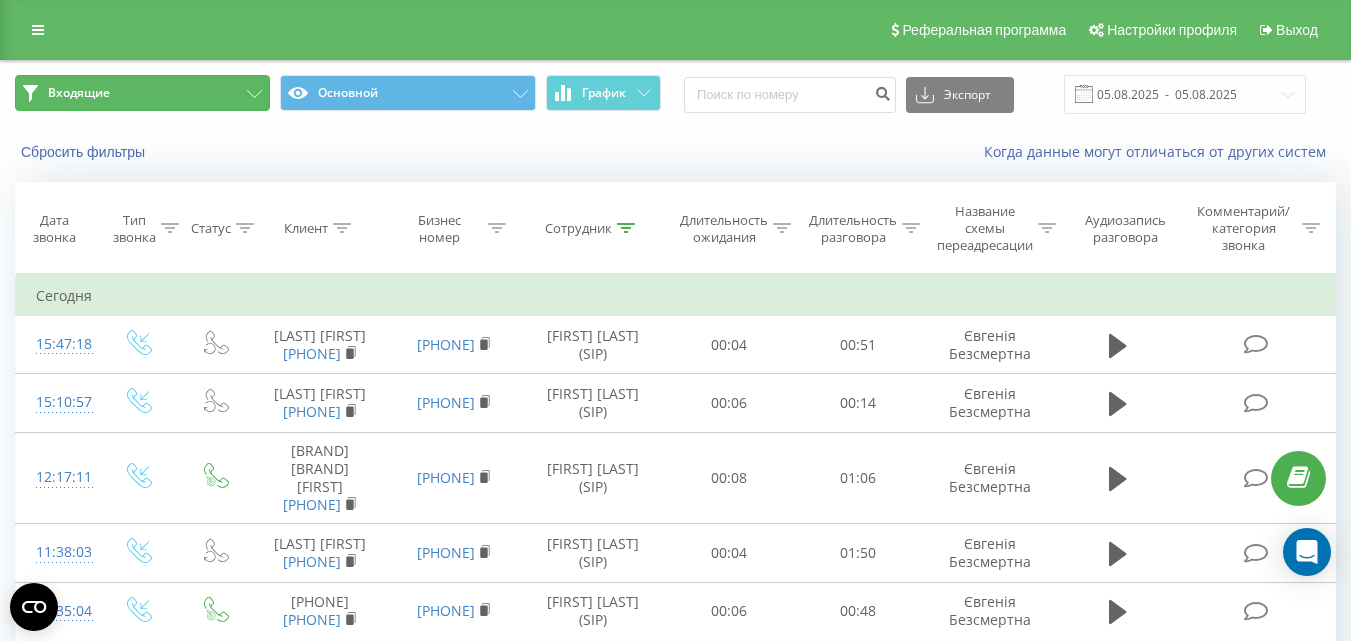 click on "Входящие" at bounding box center [142, 93] 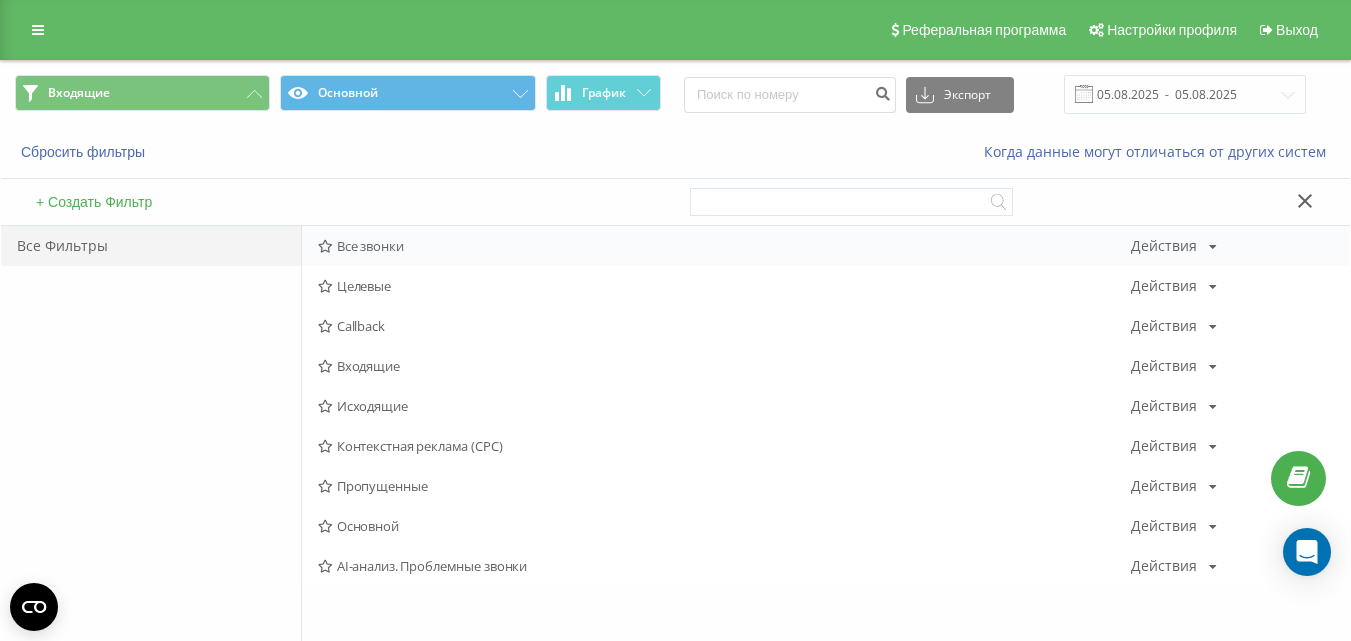 click on "Все звонки" at bounding box center [724, 246] 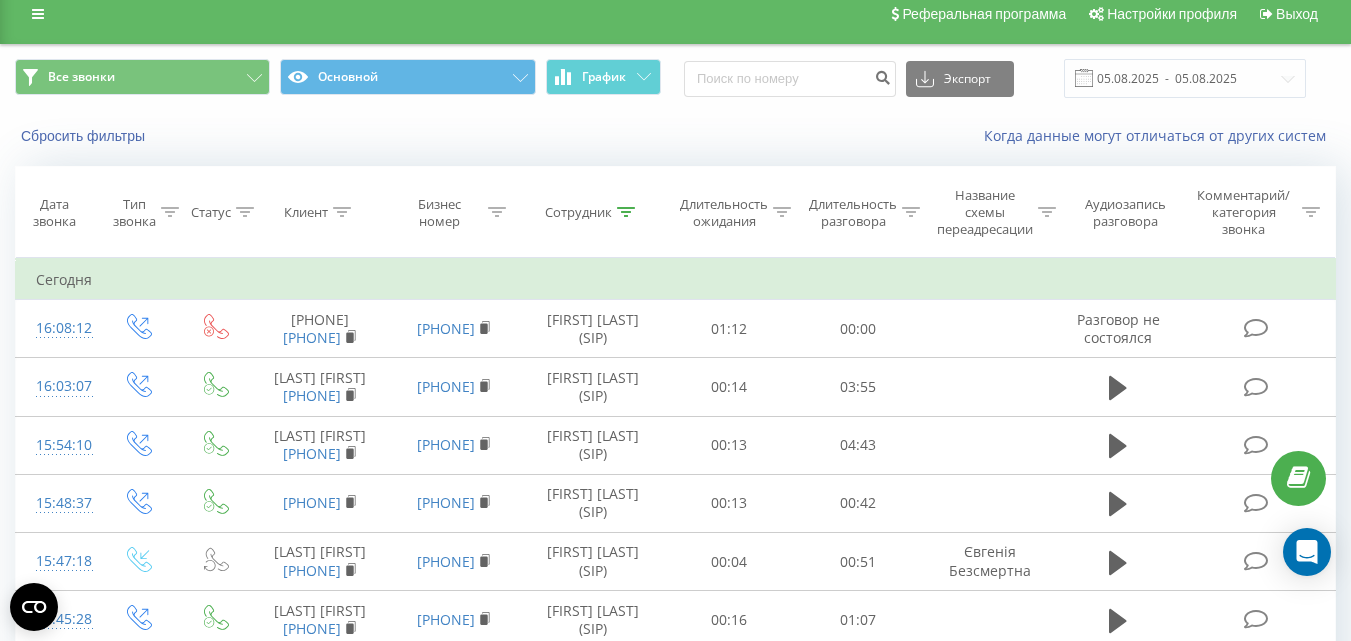 scroll, scrollTop: 0, scrollLeft: 0, axis: both 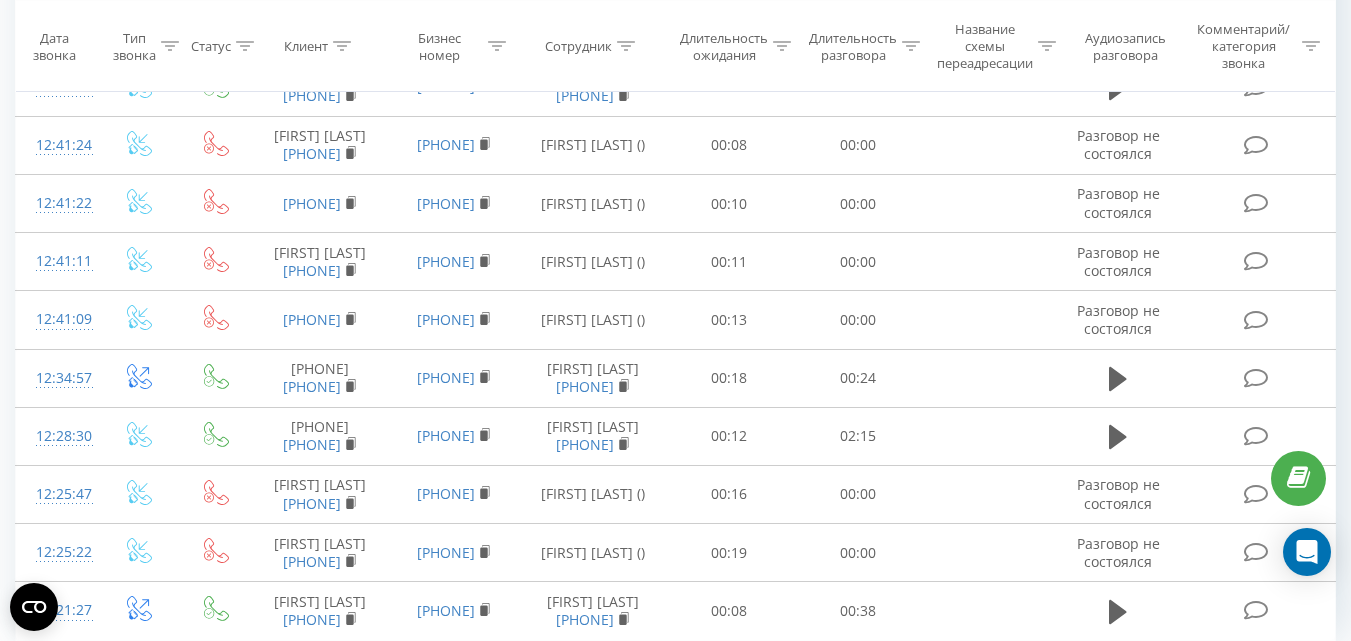 click 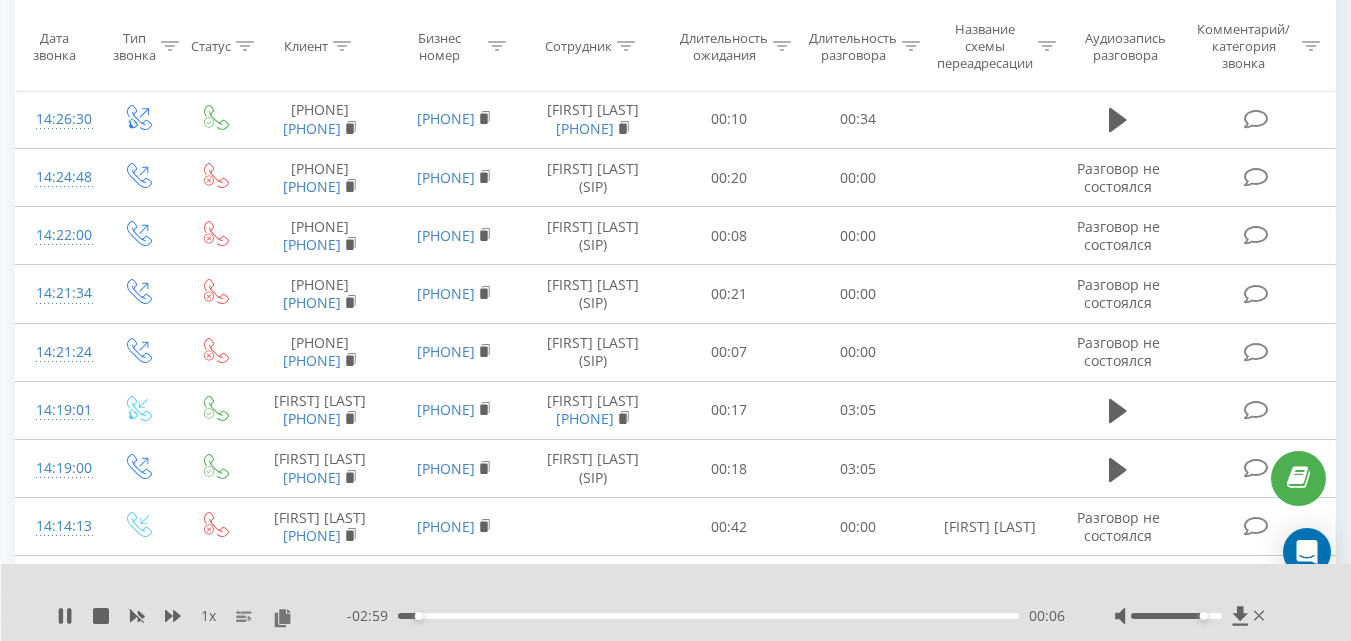 scroll, scrollTop: 4500, scrollLeft: 0, axis: vertical 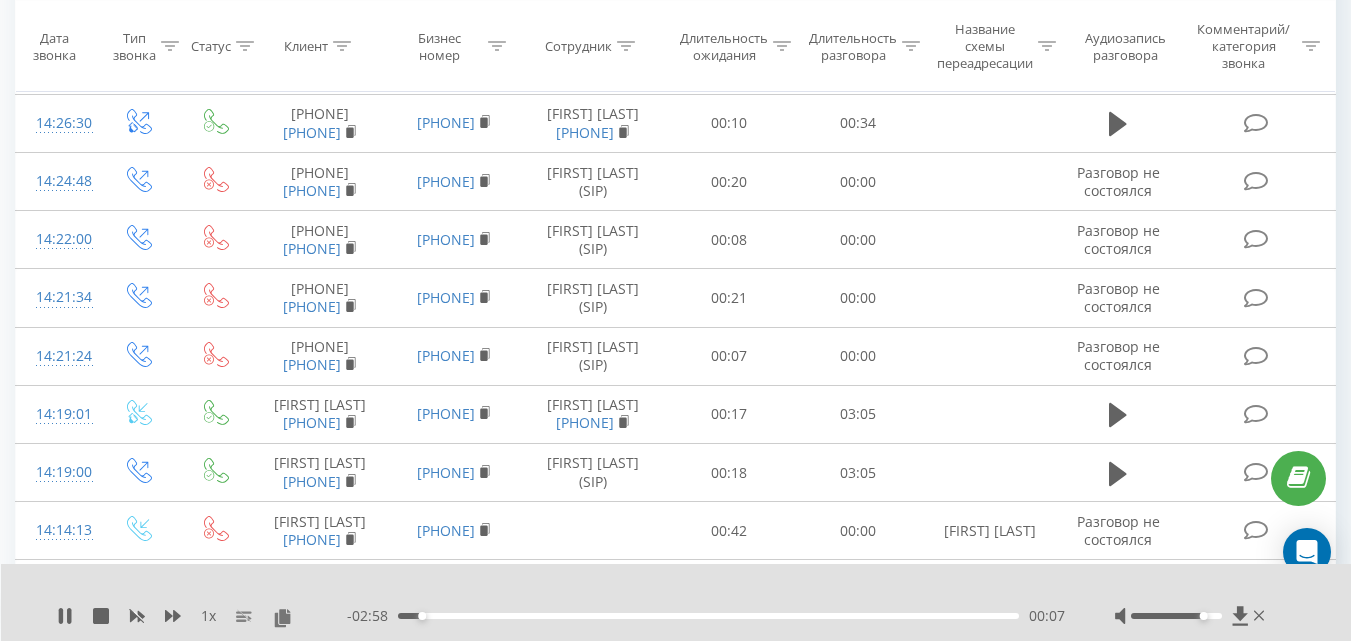 click 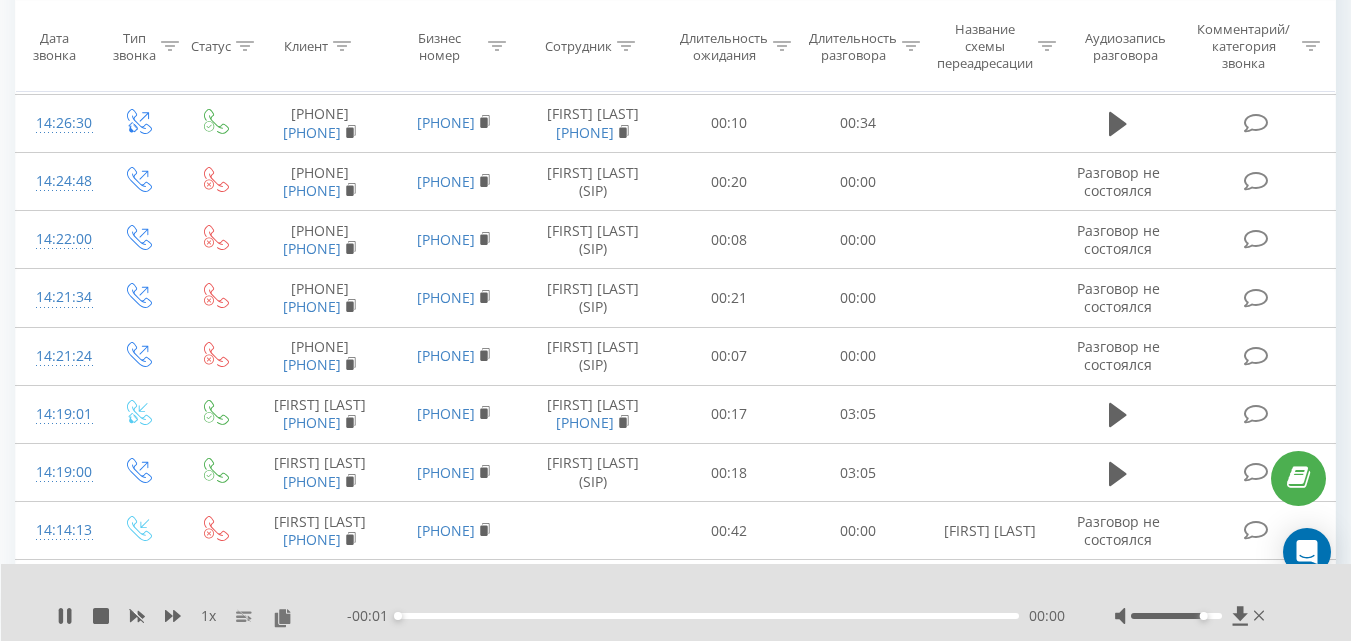 click 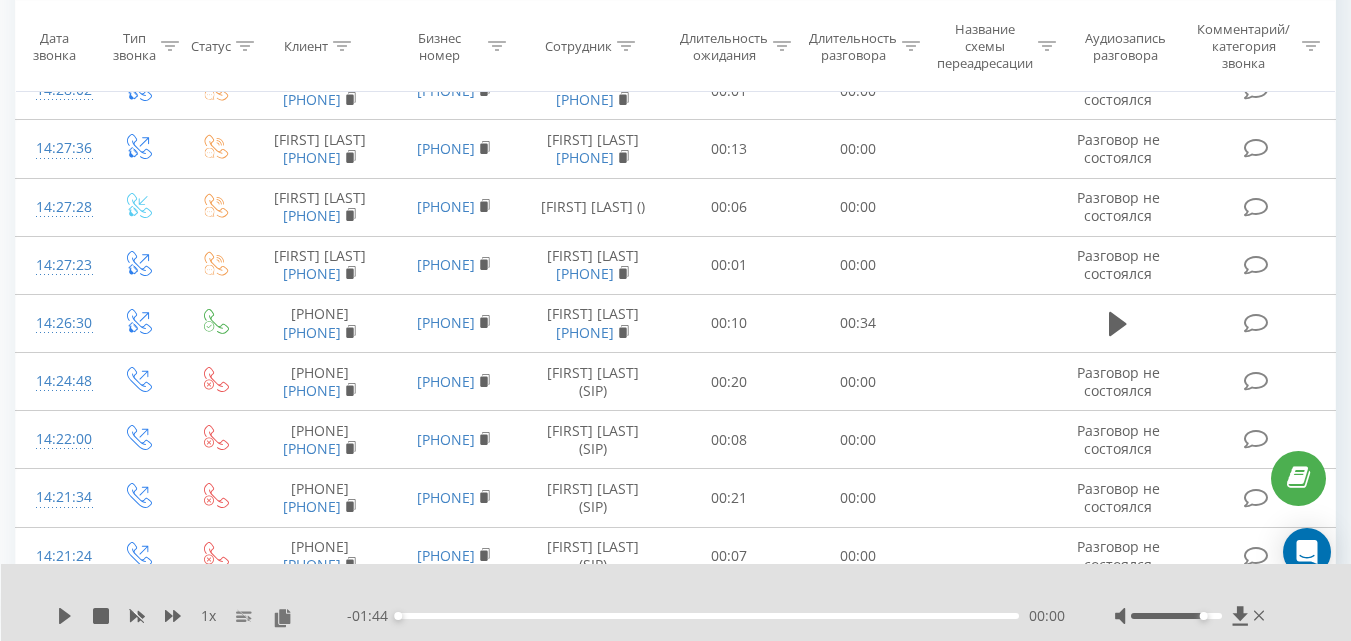 scroll, scrollTop: 4200, scrollLeft: 0, axis: vertical 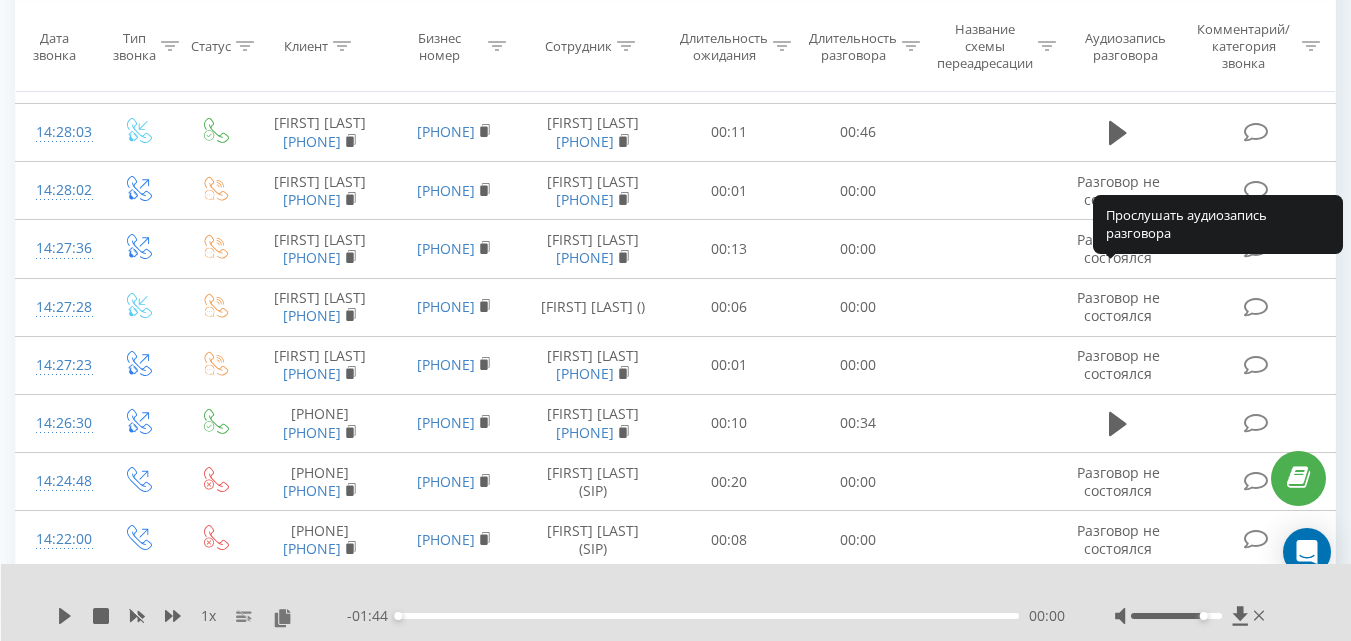 click 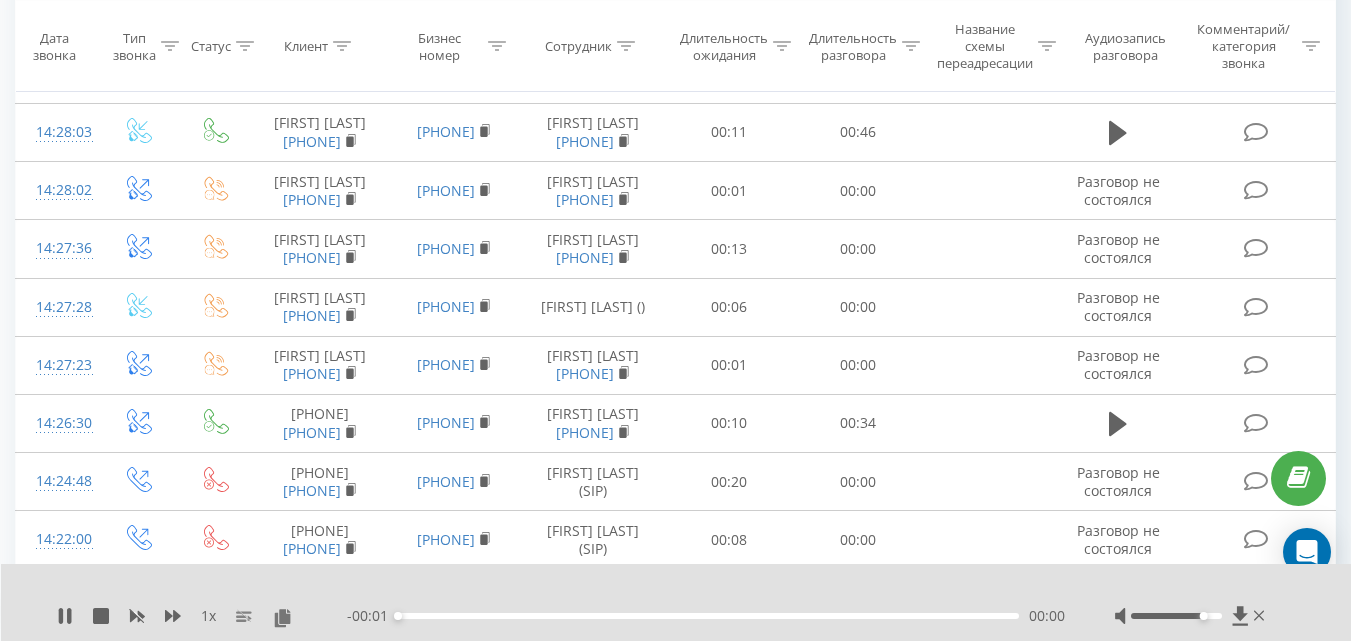 click at bounding box center (1176, 616) 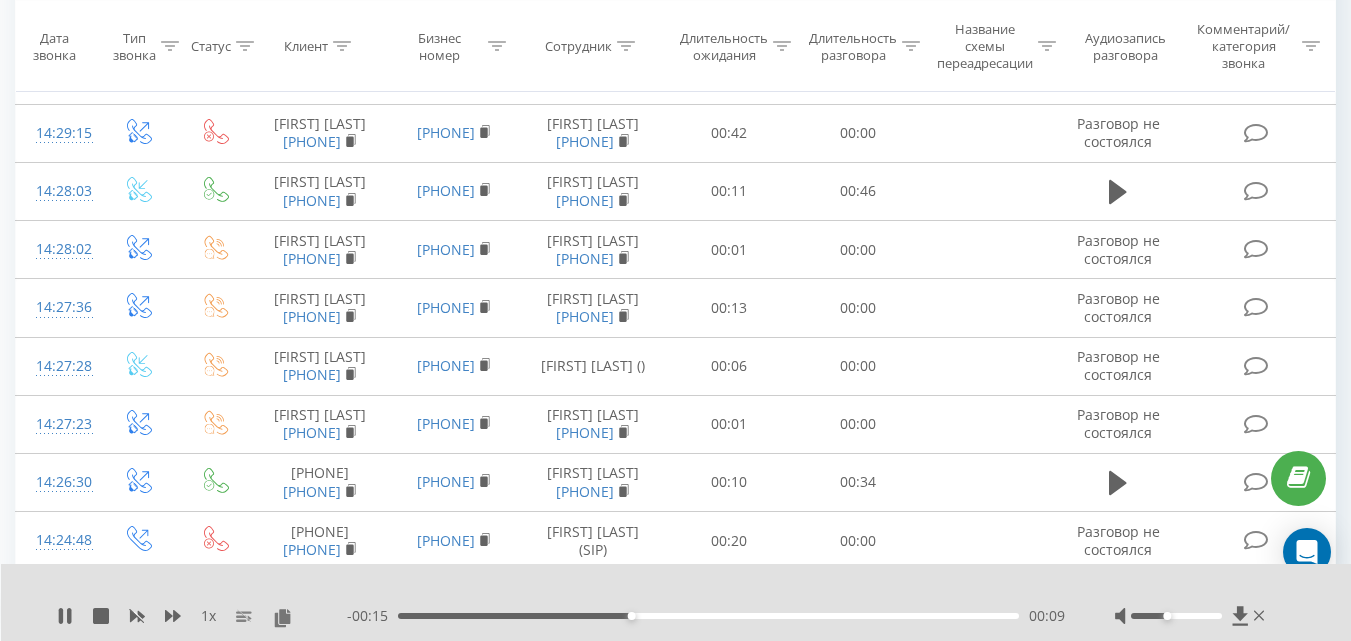 scroll, scrollTop: 4200, scrollLeft: 0, axis: vertical 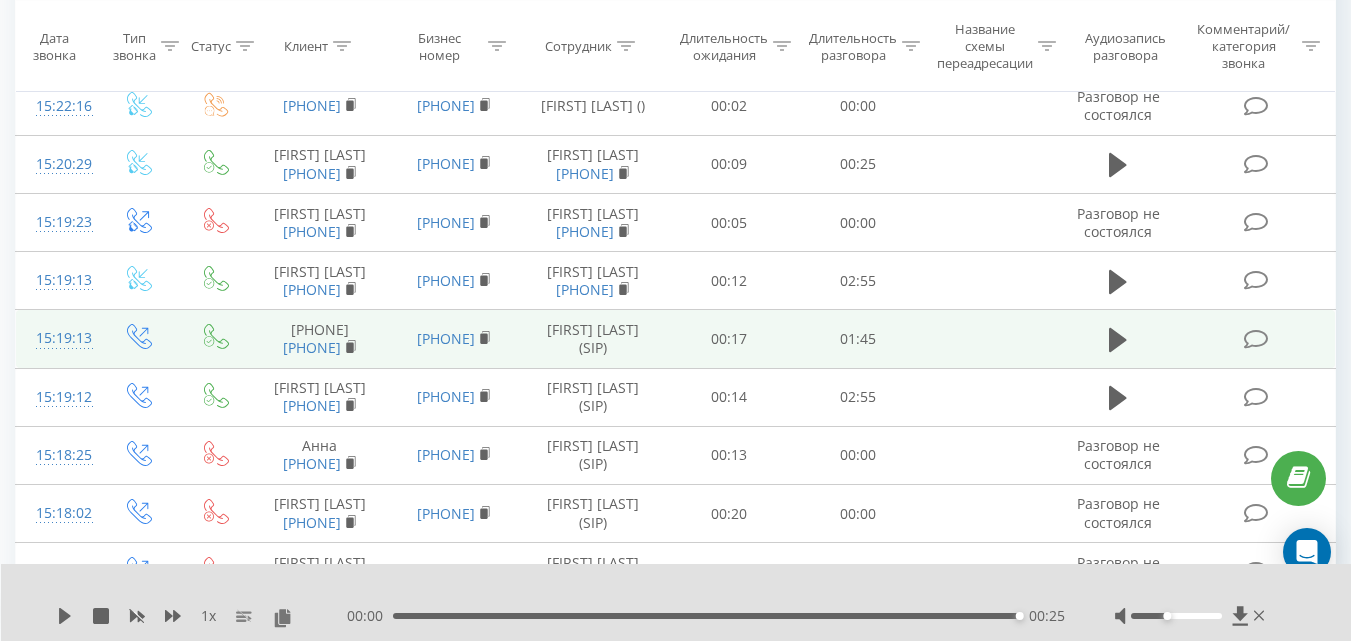 click at bounding box center [1118, -714] 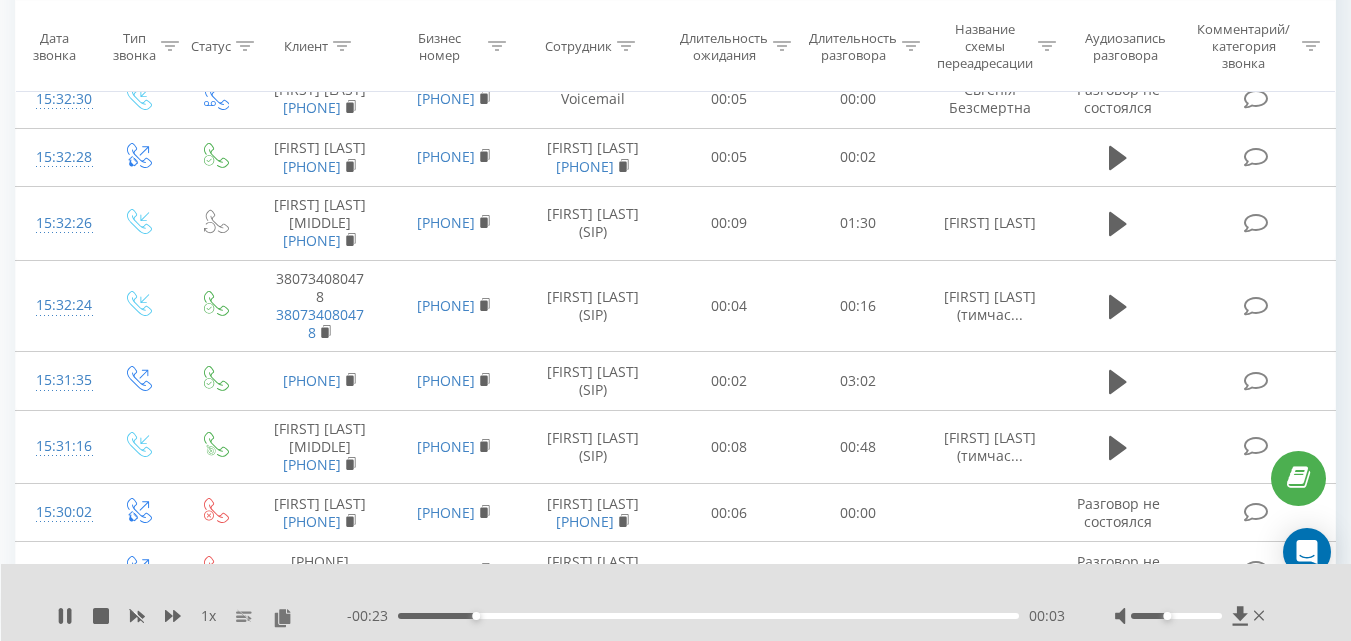 scroll, scrollTop: 2200, scrollLeft: 0, axis: vertical 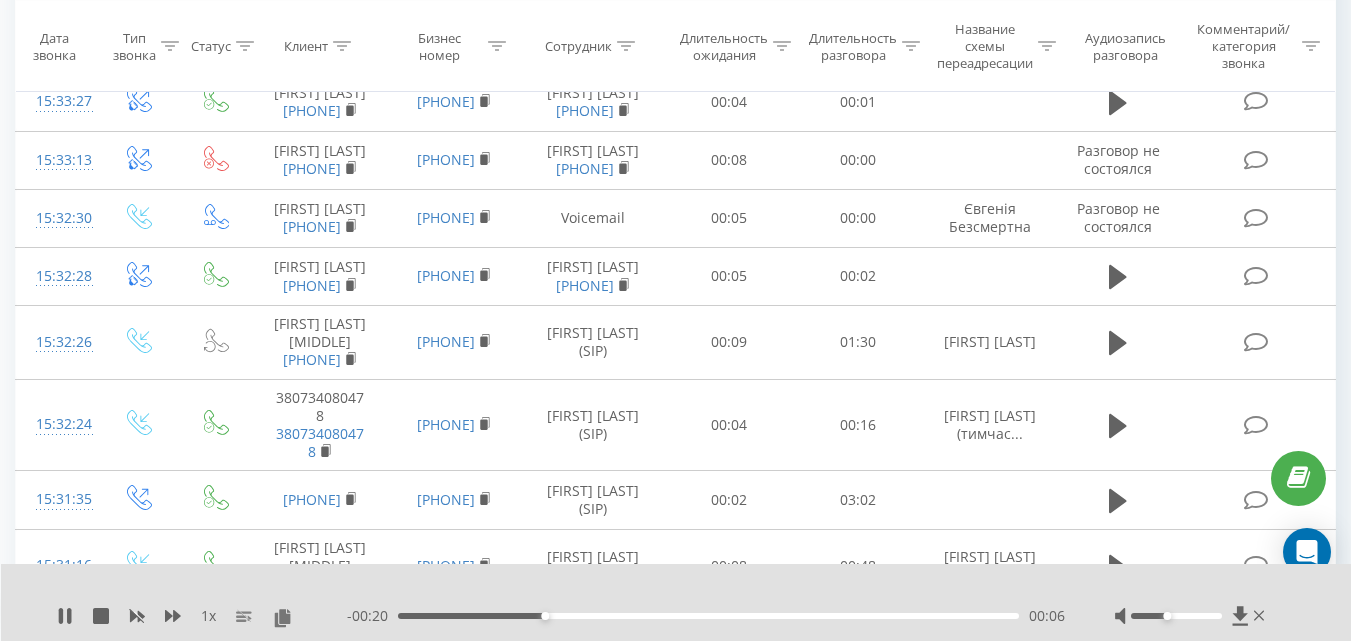 click 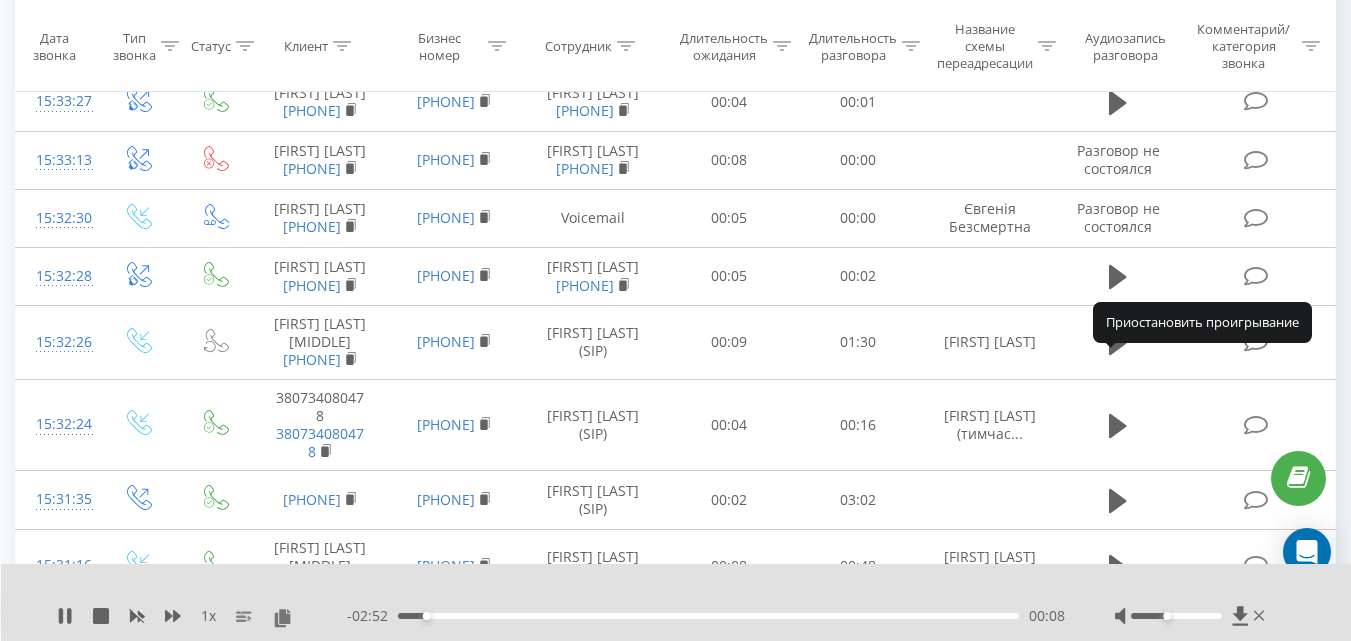 click 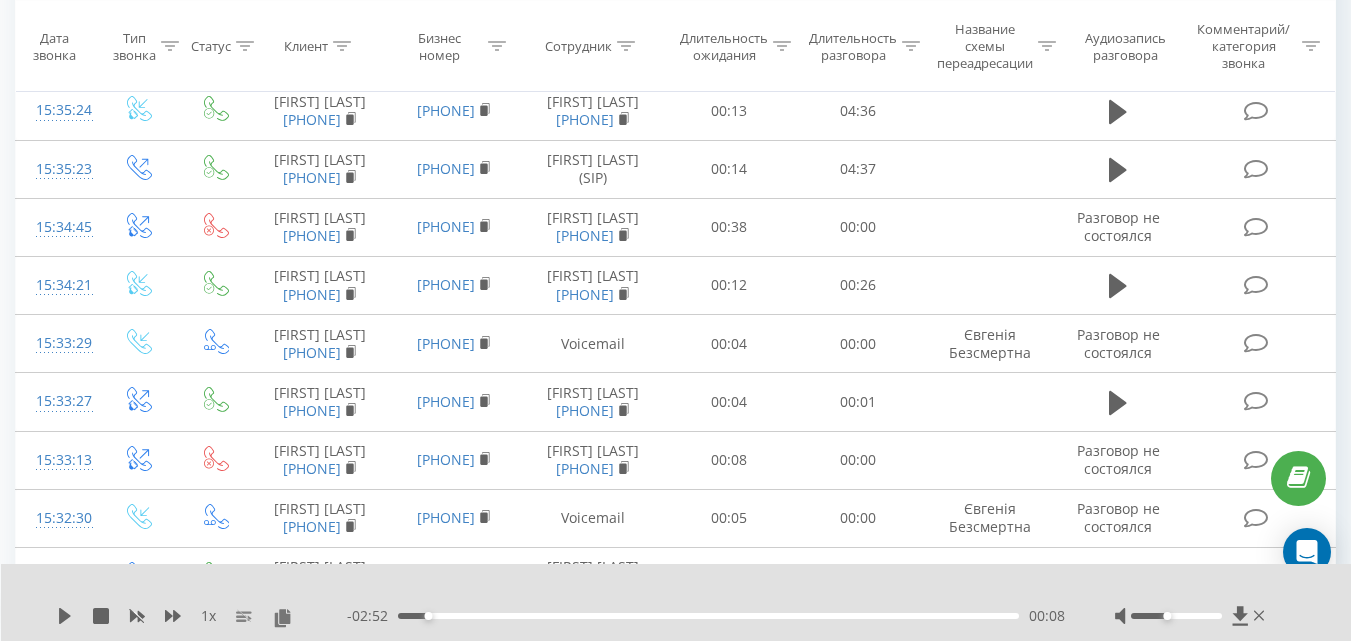 scroll, scrollTop: 1800, scrollLeft: 0, axis: vertical 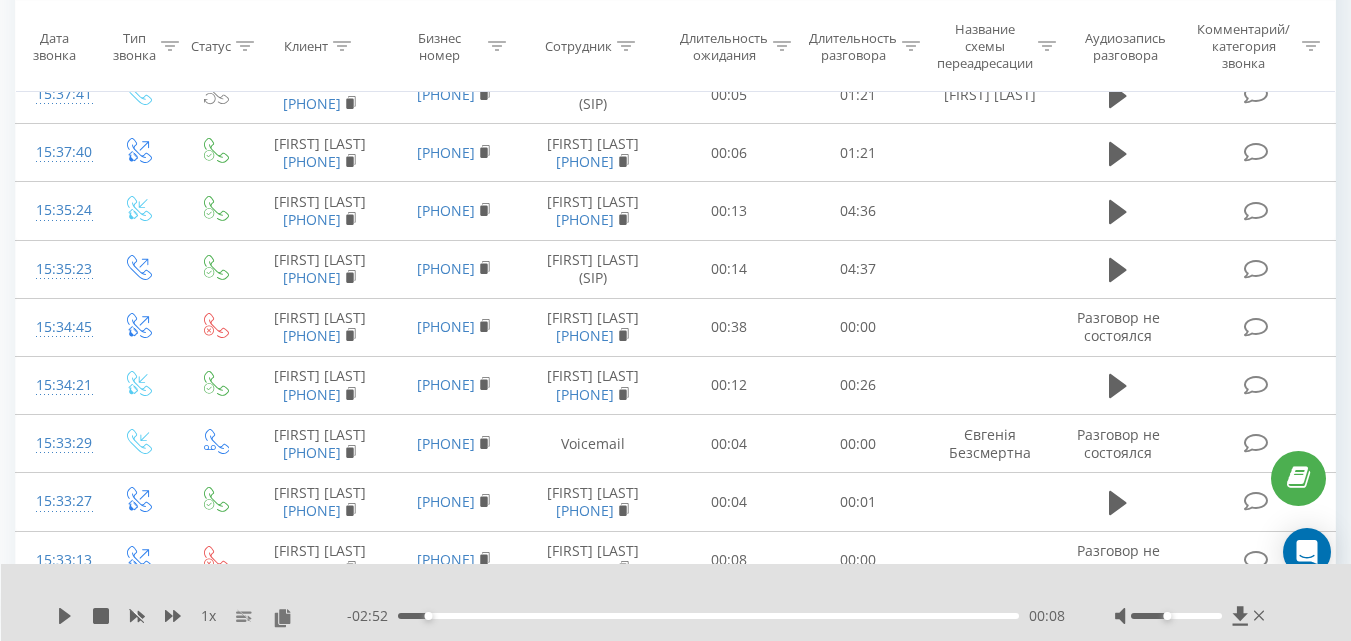 drag, startPoint x: 1114, startPoint y: 236, endPoint x: 973, endPoint y: 278, distance: 147.12239 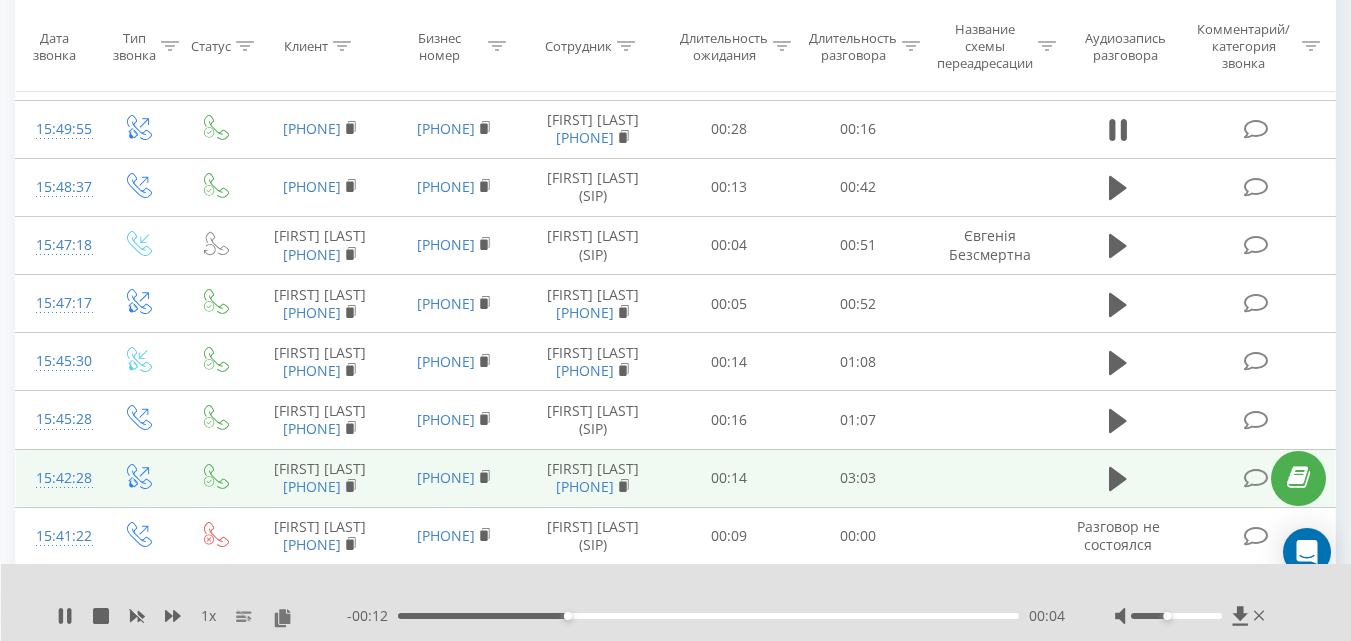 scroll, scrollTop: 1400, scrollLeft: 0, axis: vertical 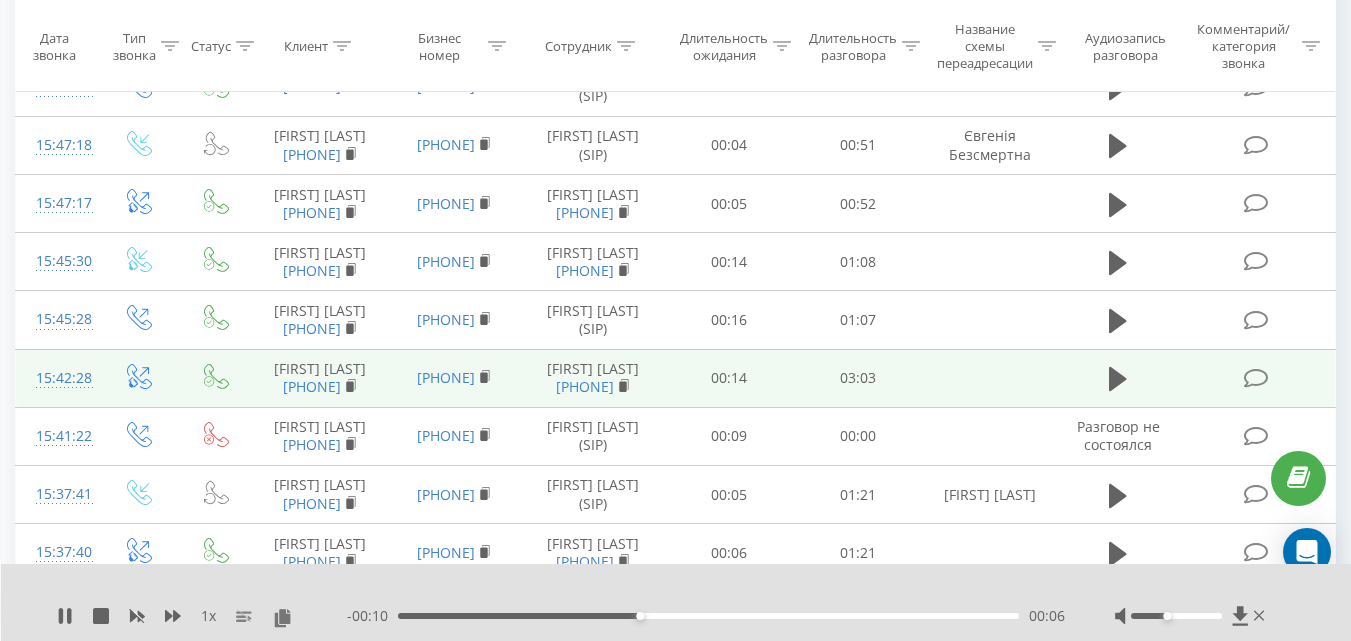 click 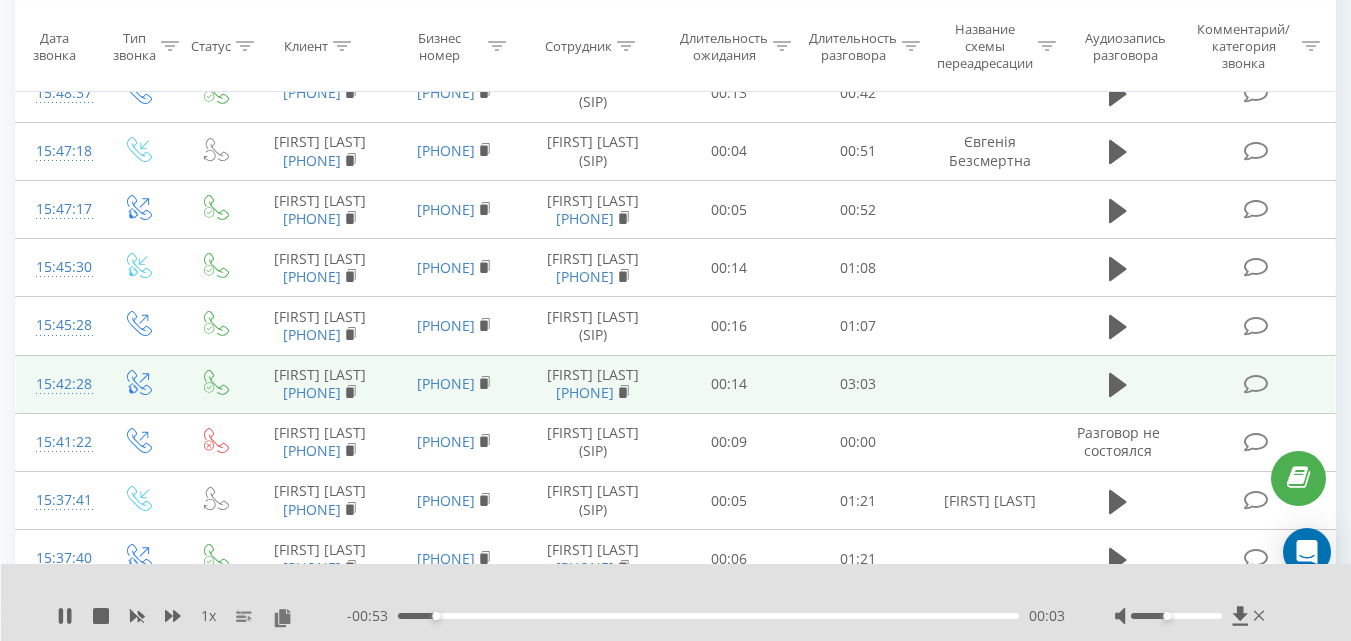 scroll, scrollTop: 1400, scrollLeft: 0, axis: vertical 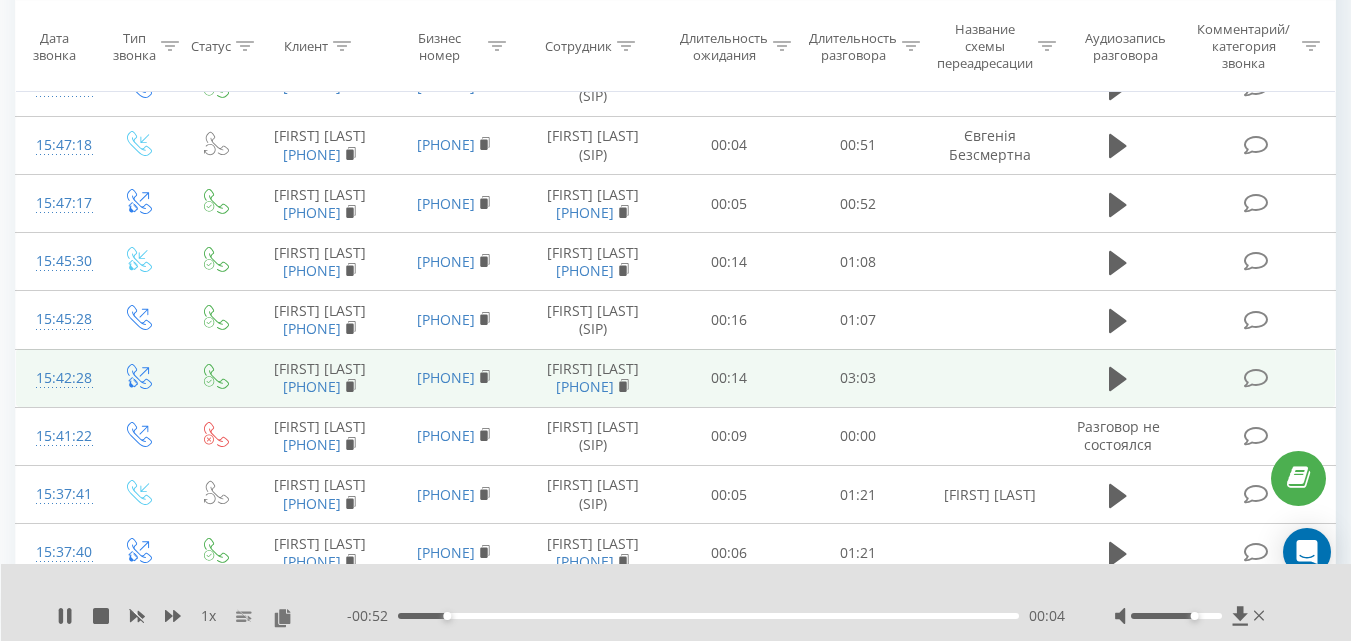 click at bounding box center [1176, 616] 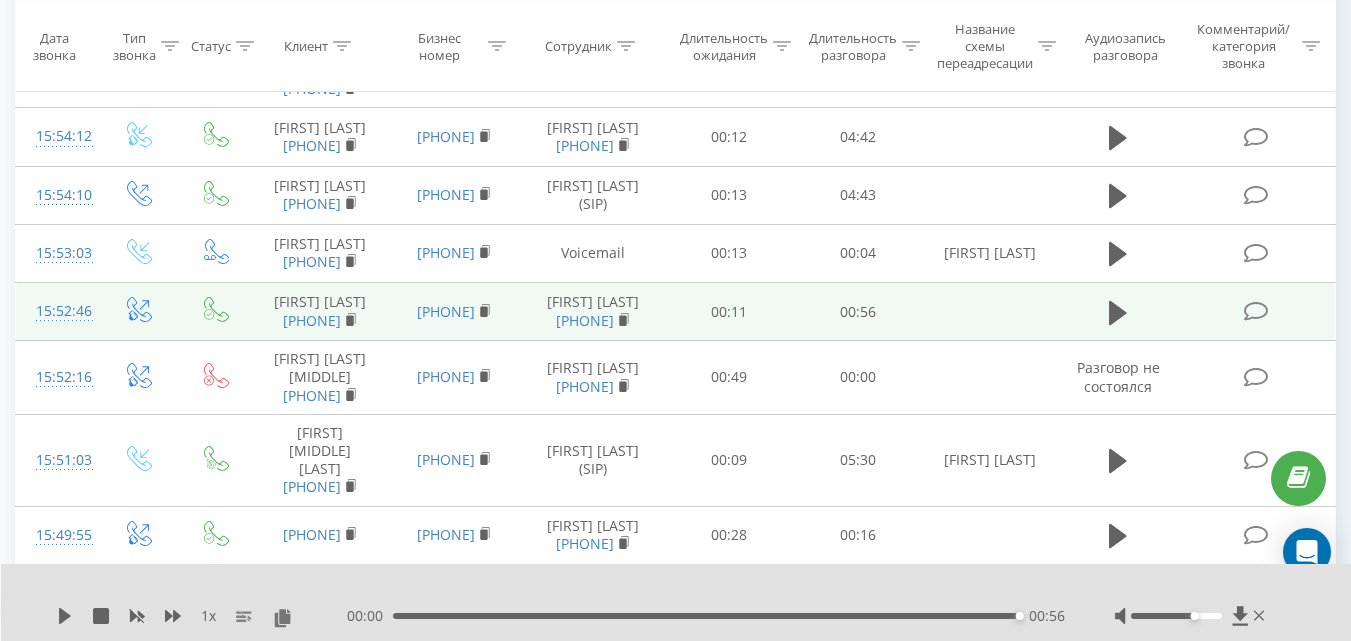 scroll, scrollTop: 800, scrollLeft: 0, axis: vertical 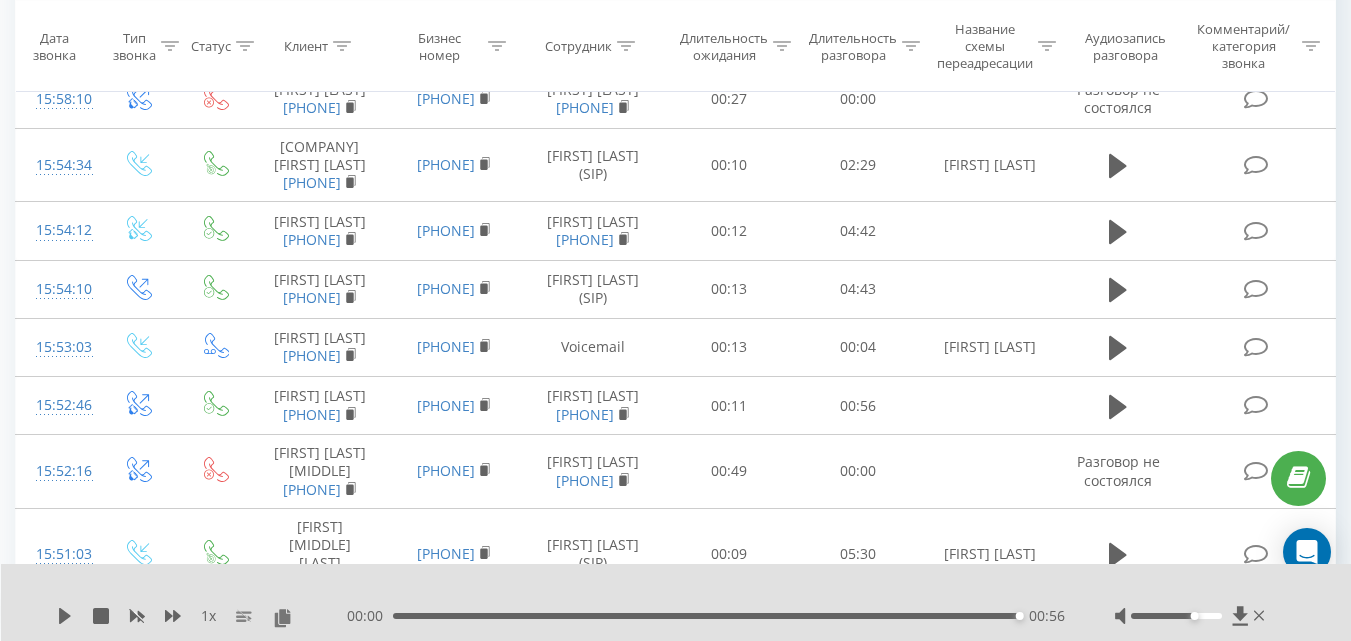 click at bounding box center [1118, 42] 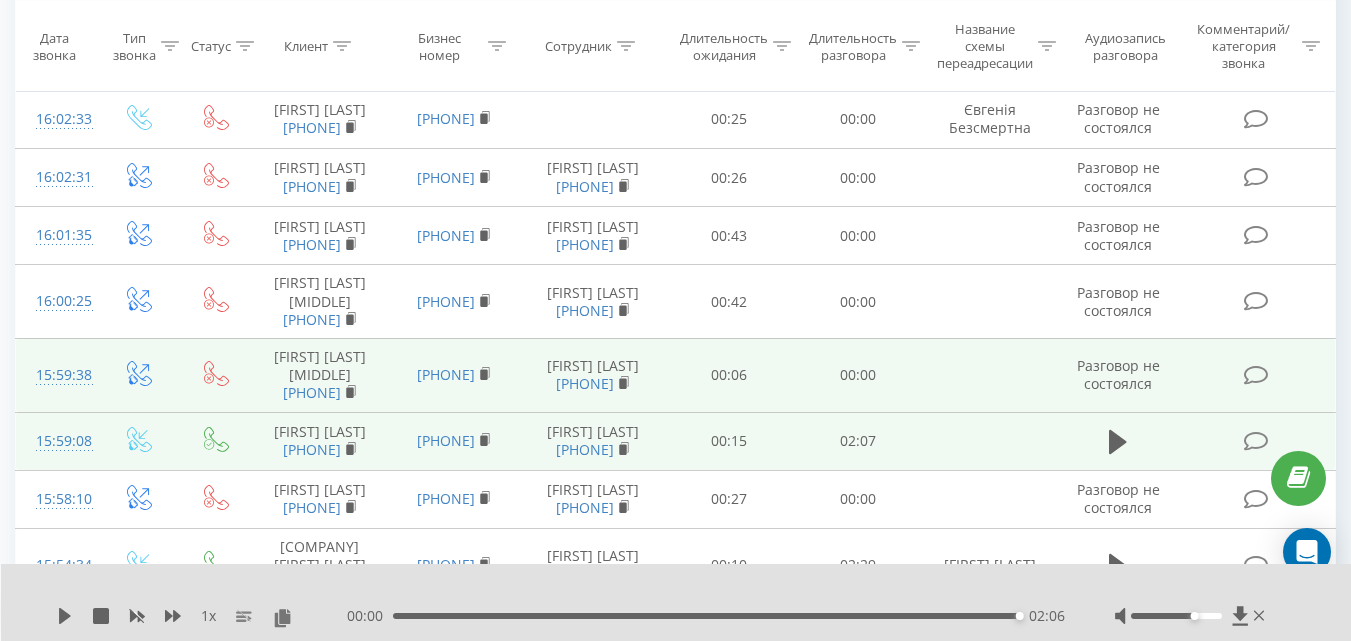 scroll, scrollTop: 200, scrollLeft: 0, axis: vertical 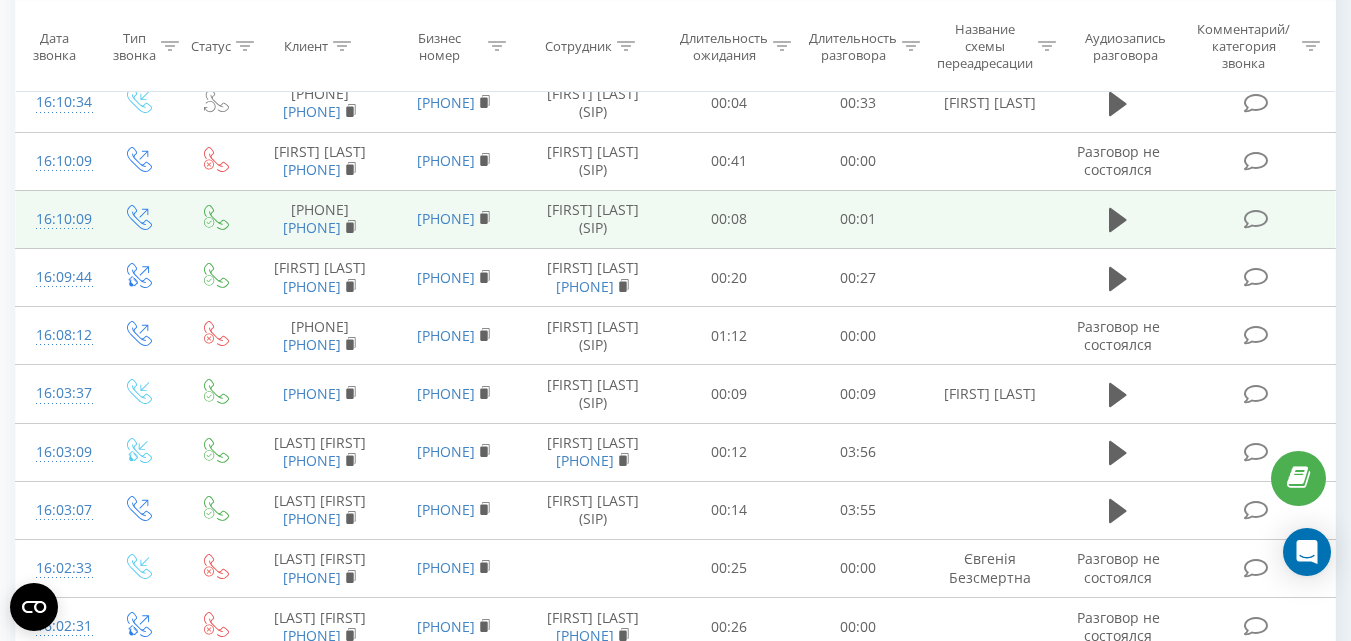 drag, startPoint x: 1116, startPoint y: 411, endPoint x: 782, endPoint y: 358, distance: 338.17896 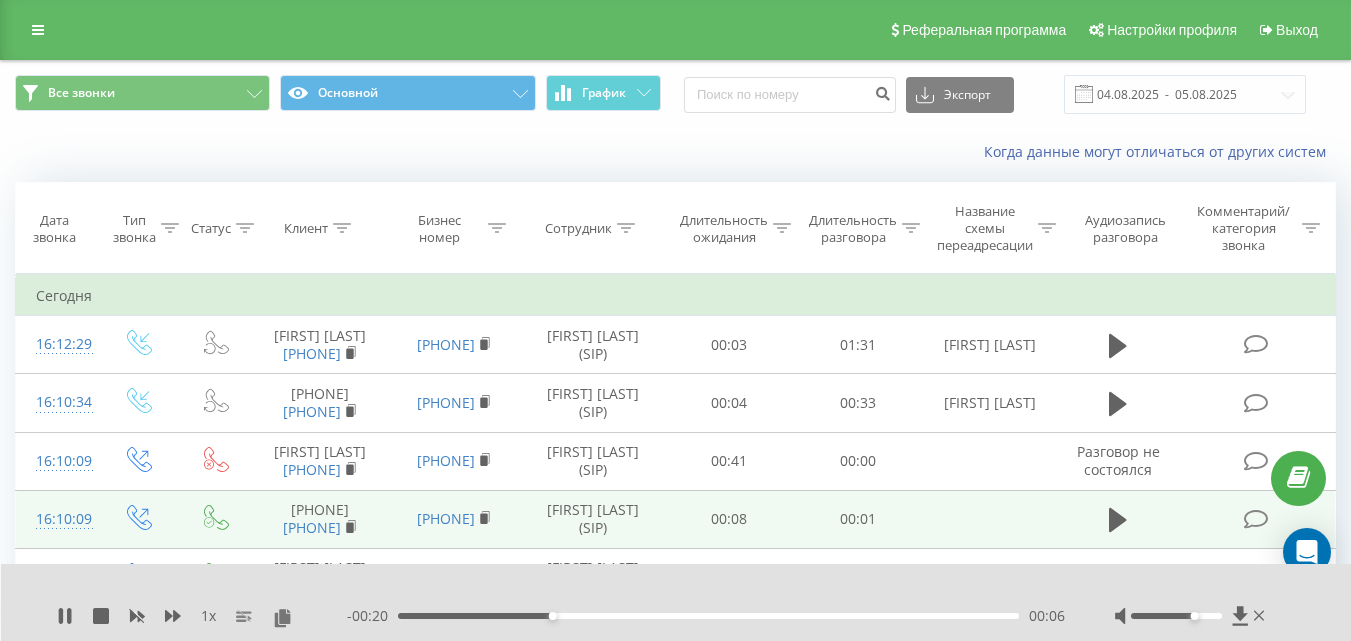 scroll, scrollTop: 200, scrollLeft: 0, axis: vertical 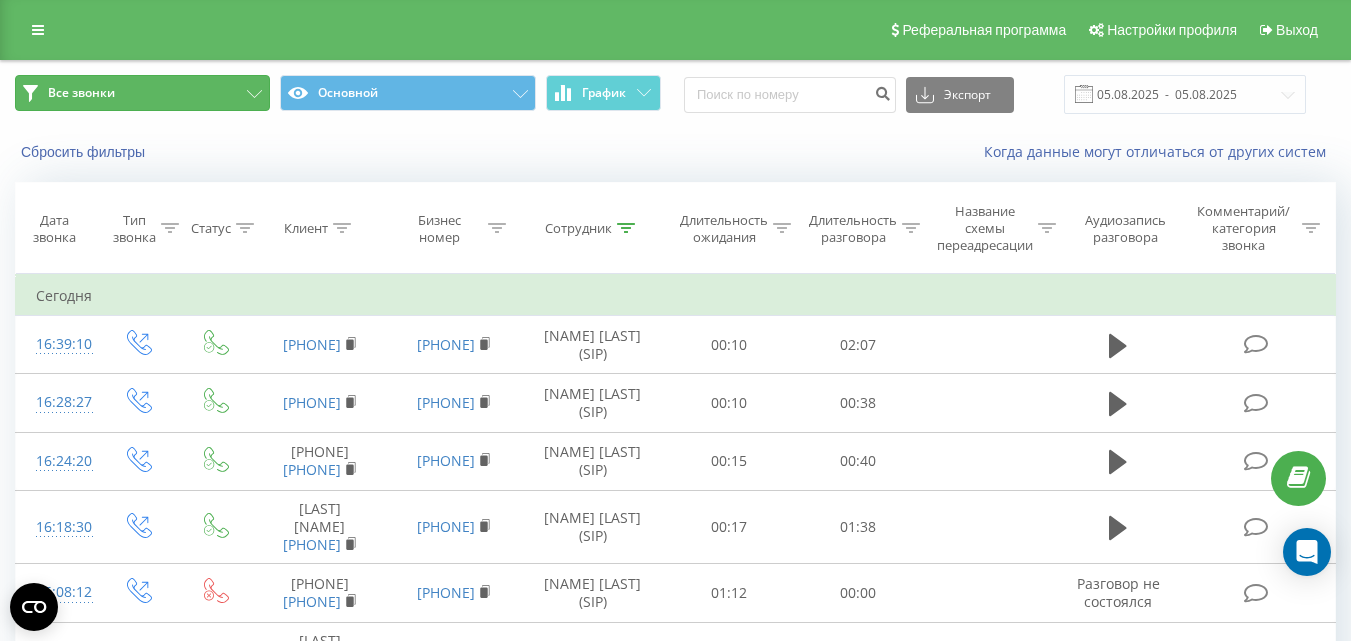 click on "Все звонки" at bounding box center [142, 93] 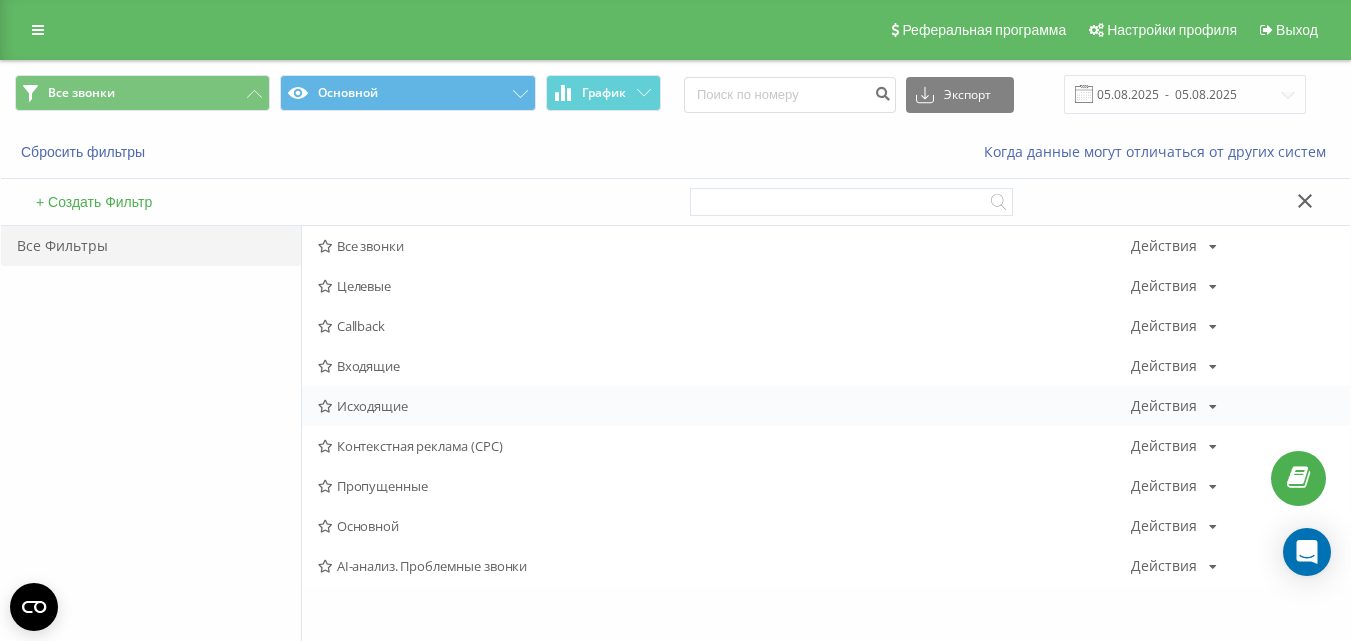 click on "Исходящие" at bounding box center (724, 406) 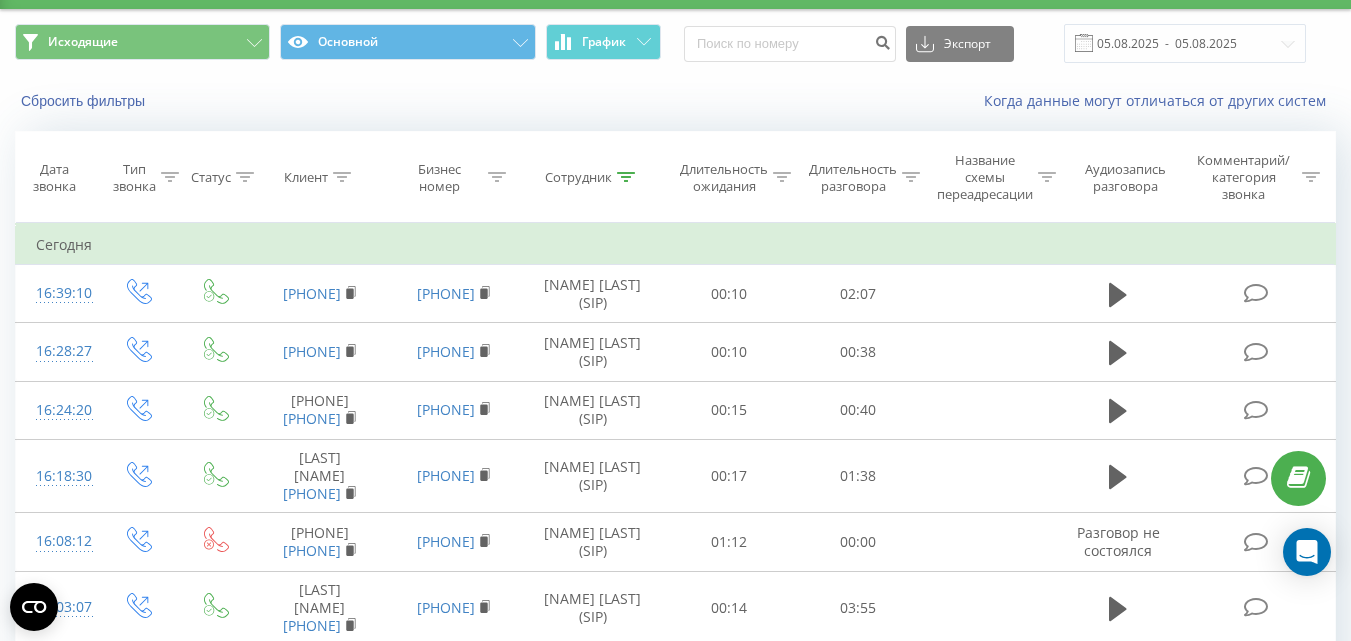 scroll, scrollTop: 0, scrollLeft: 0, axis: both 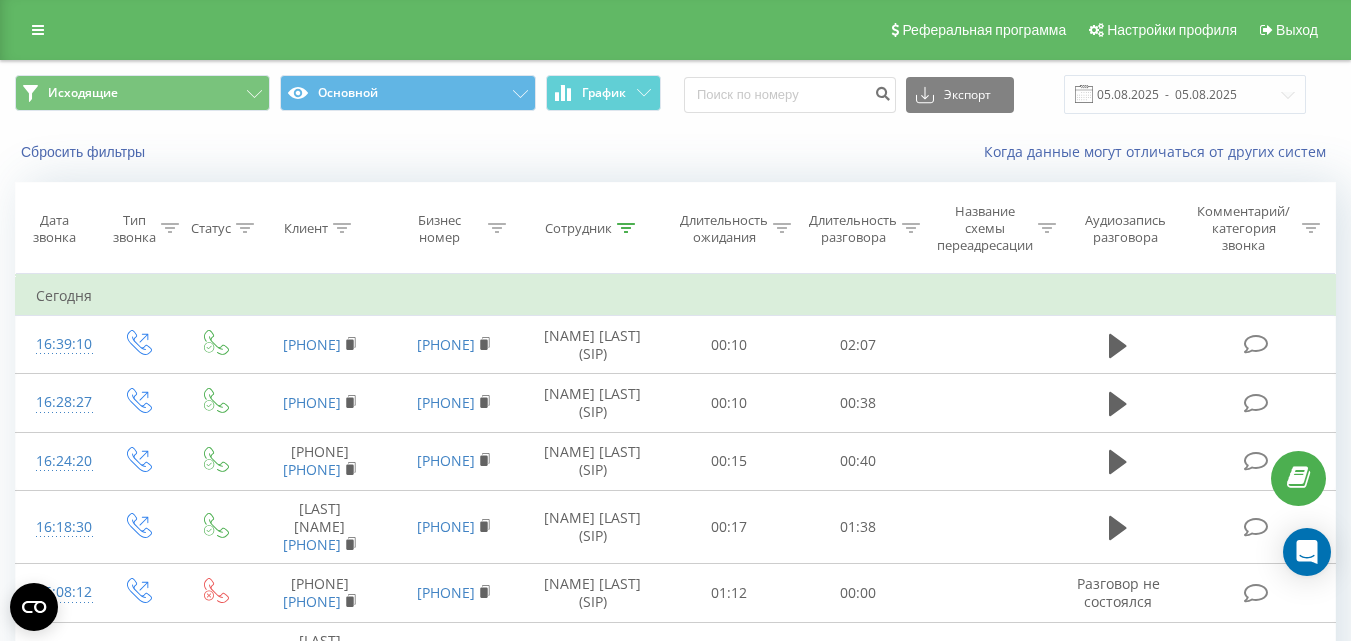 click 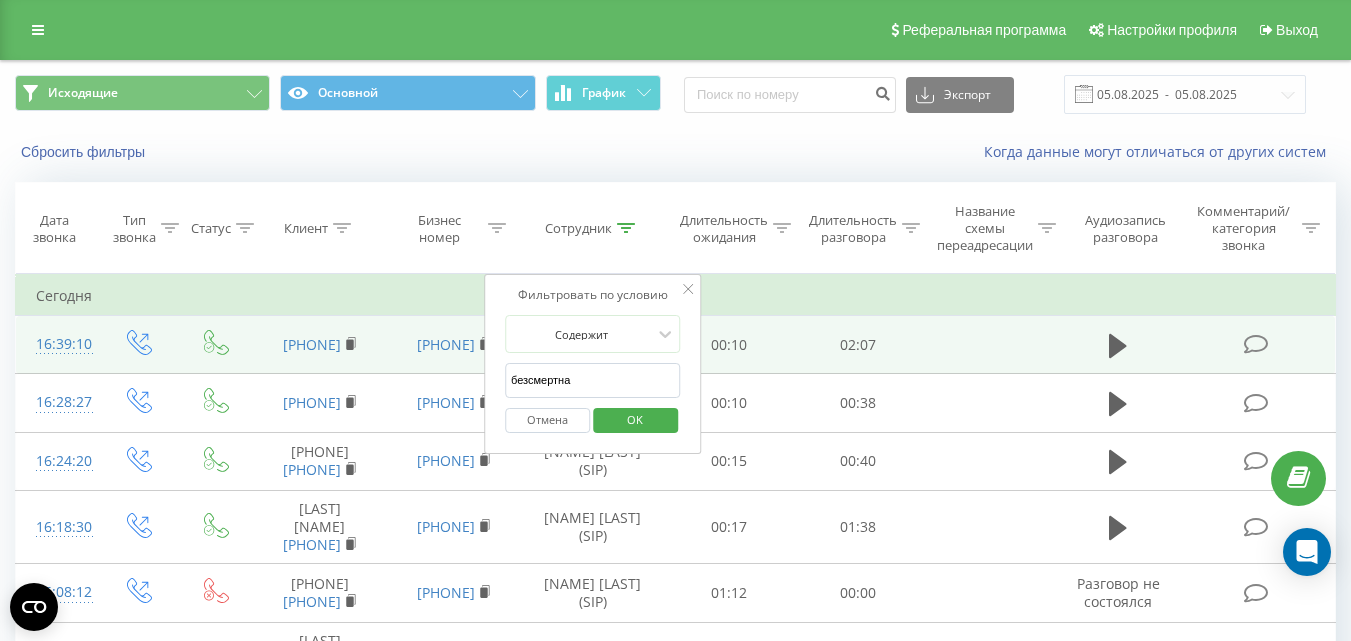 drag, startPoint x: 606, startPoint y: 381, endPoint x: 460, endPoint y: 375, distance: 146.12323 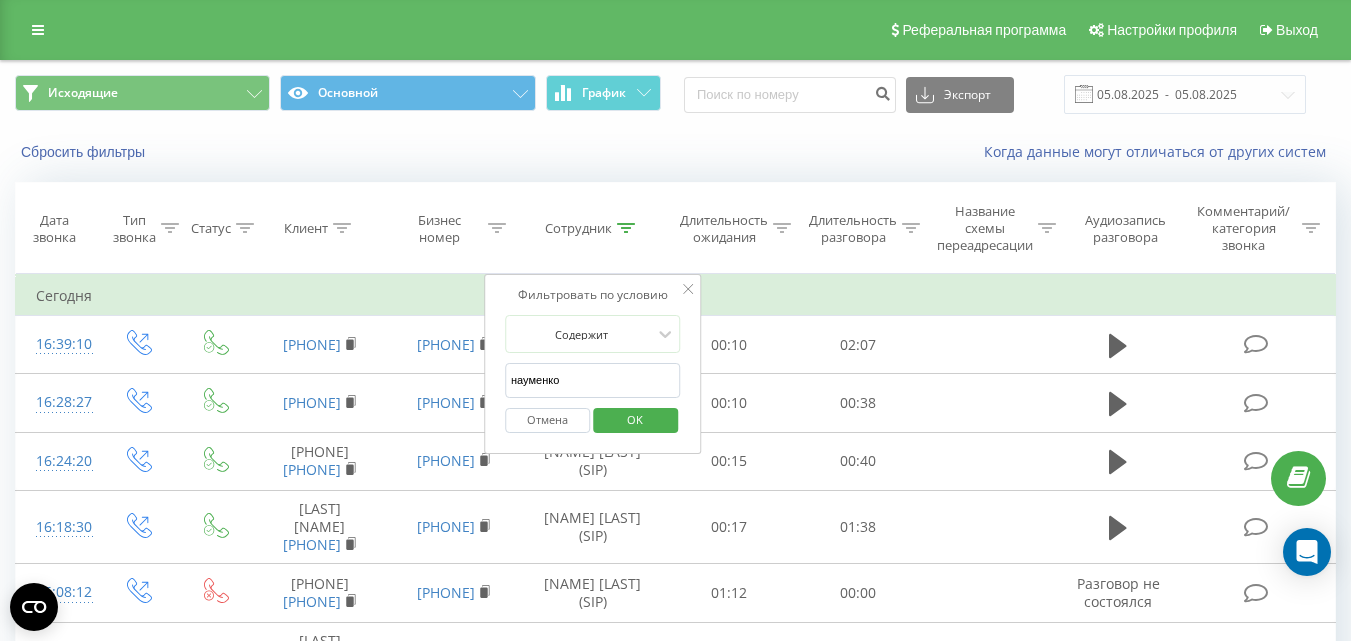 click on "OK" at bounding box center (635, 419) 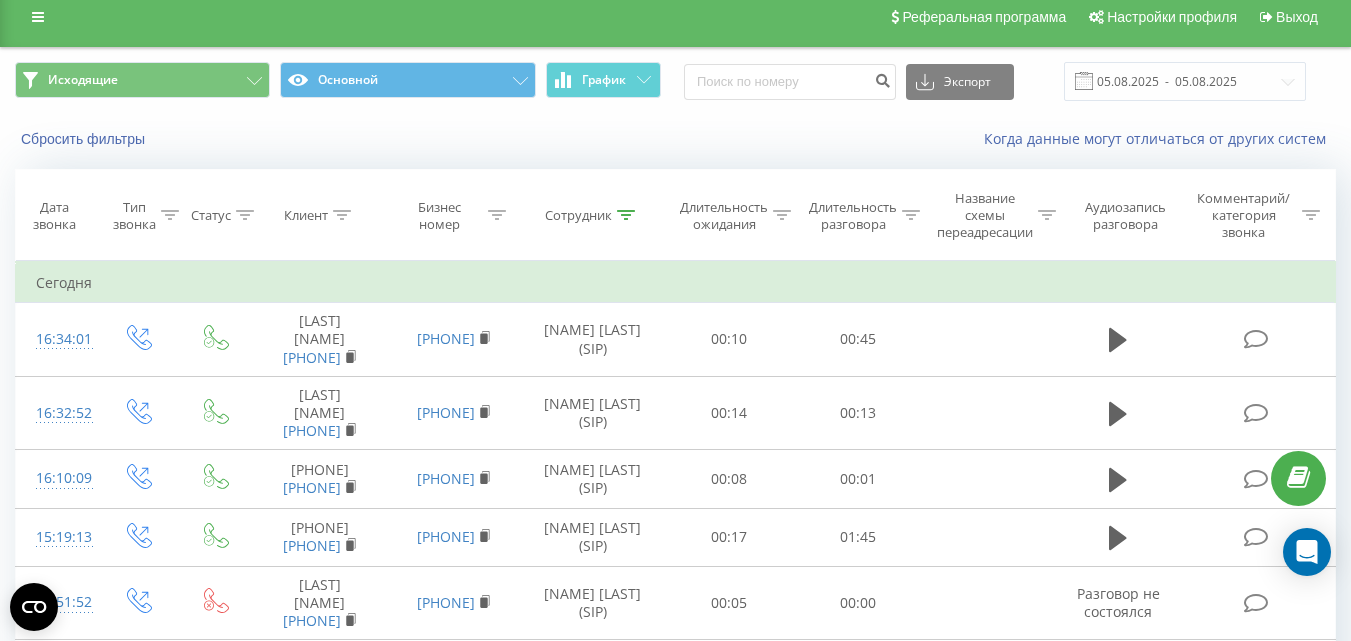 scroll, scrollTop: 0, scrollLeft: 0, axis: both 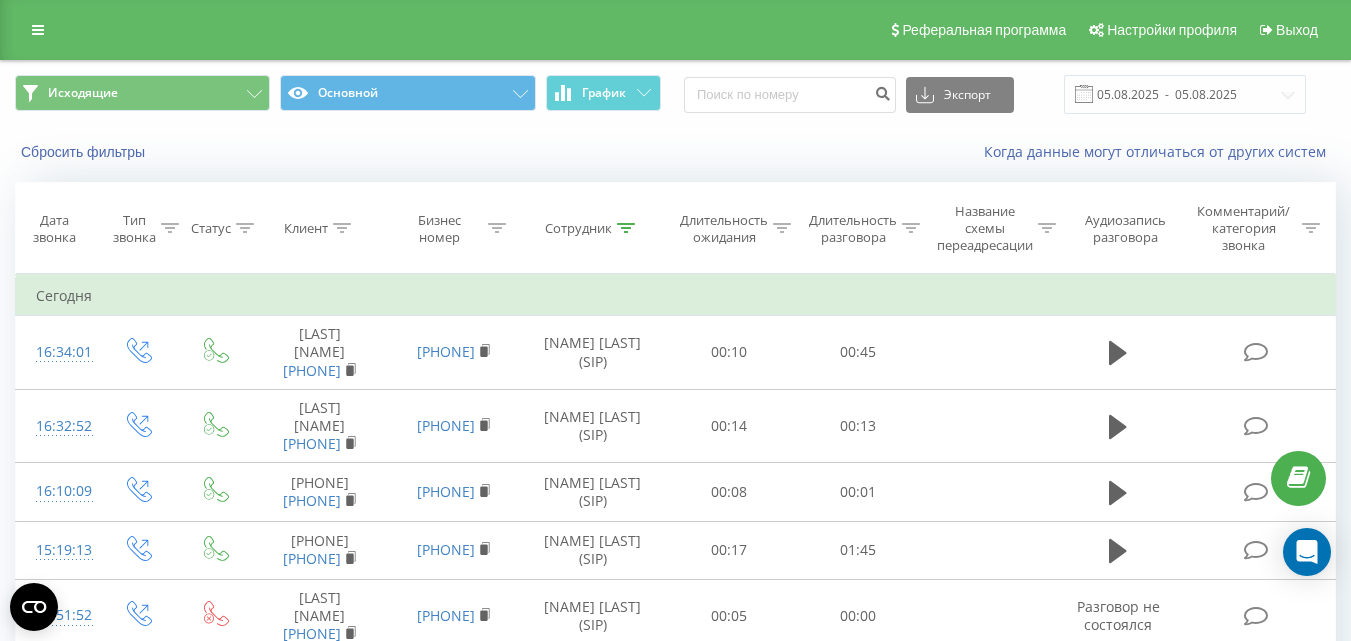 click 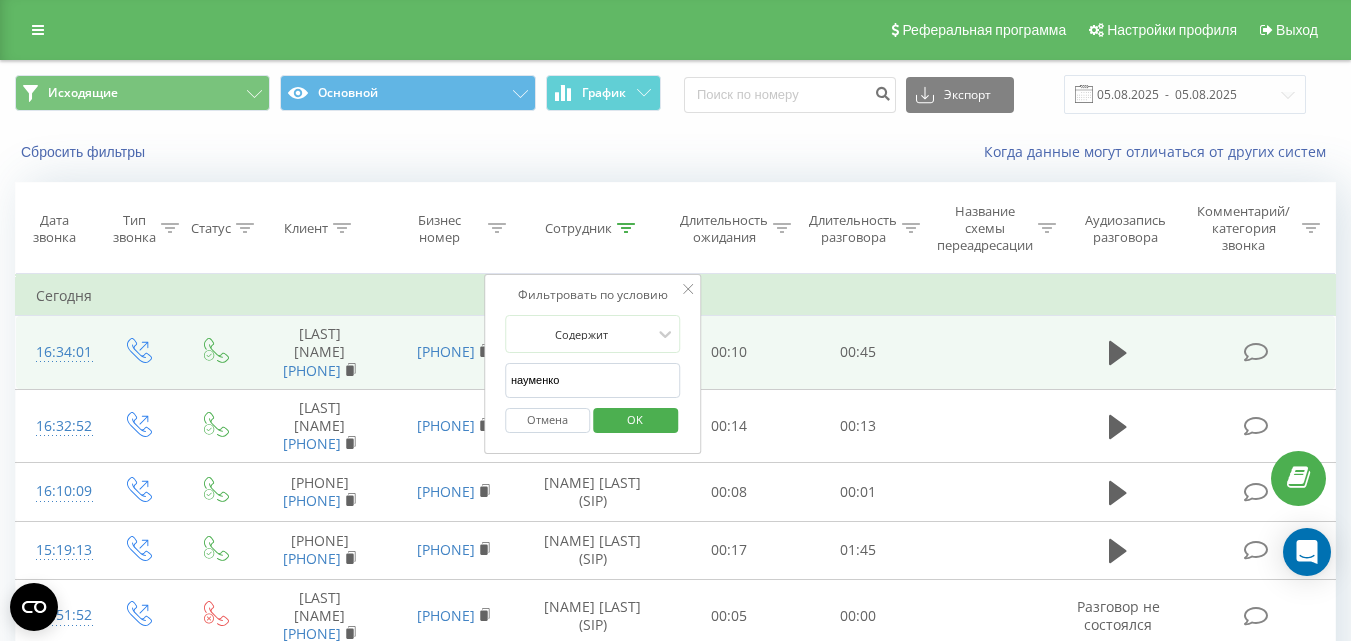 drag, startPoint x: 552, startPoint y: 381, endPoint x: 455, endPoint y: 381, distance: 97 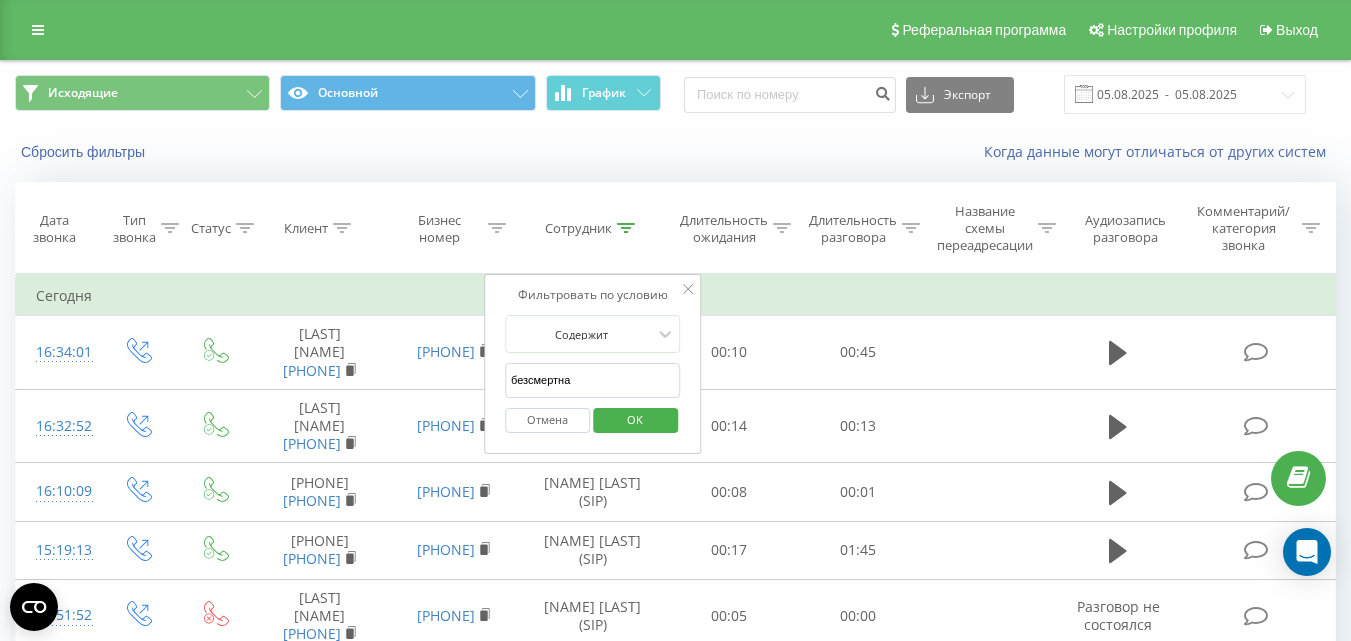 click on "OK" at bounding box center [635, 419] 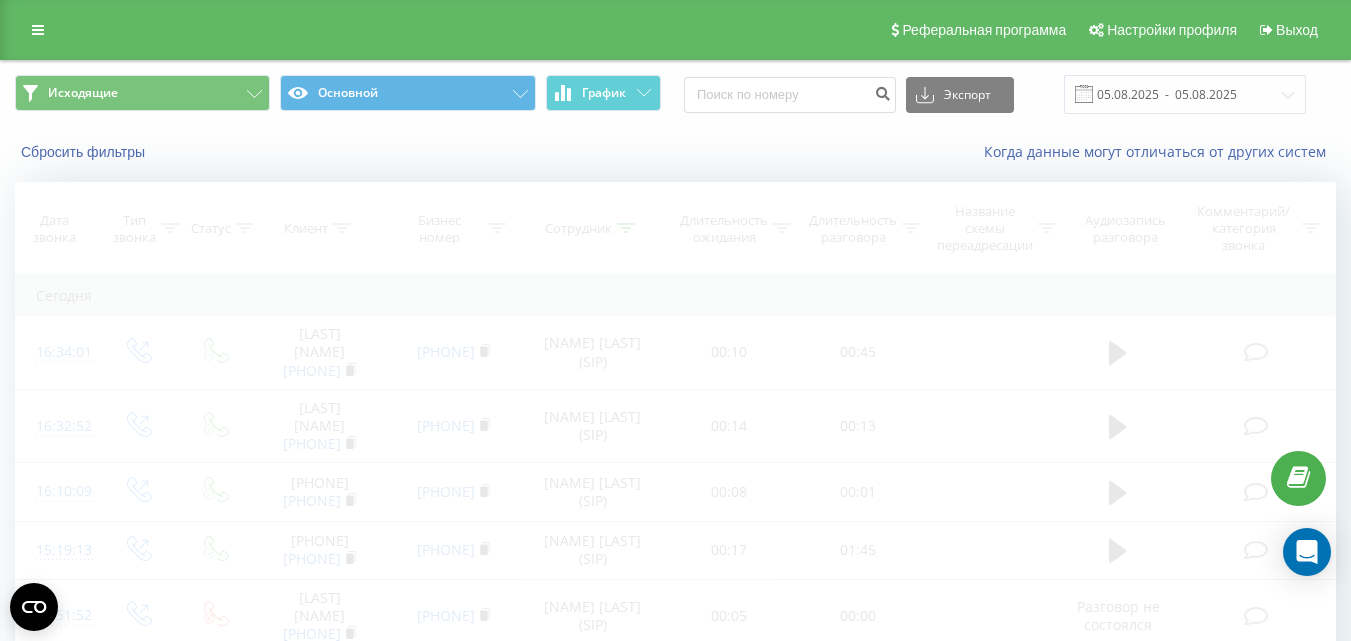 click at bounding box center (675, 704) 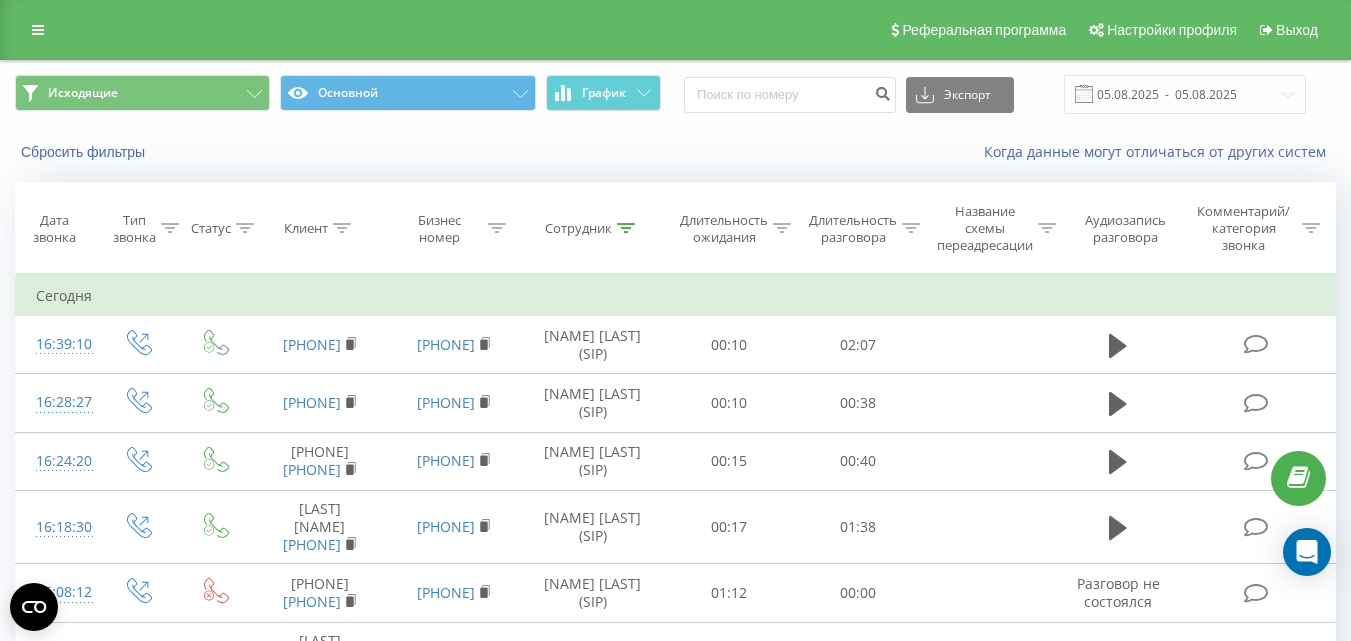 click on "Сотрудник" at bounding box center [593, 228] 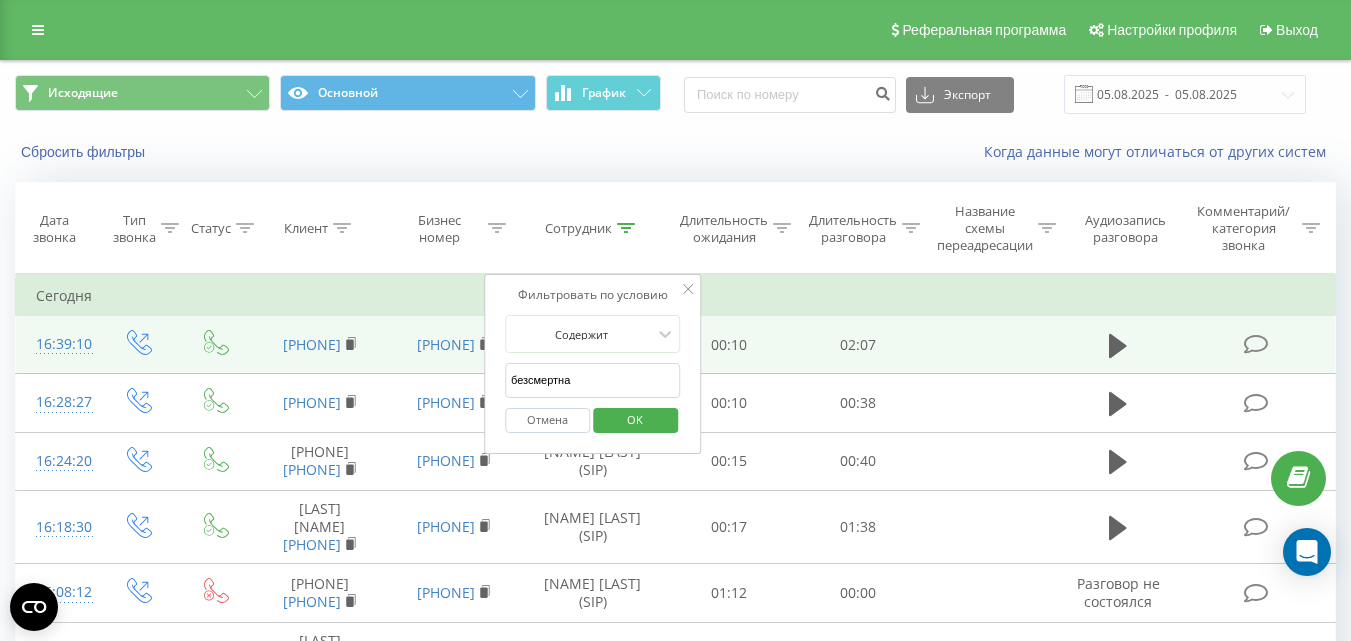 drag, startPoint x: 596, startPoint y: 384, endPoint x: 468, endPoint y: 384, distance: 128 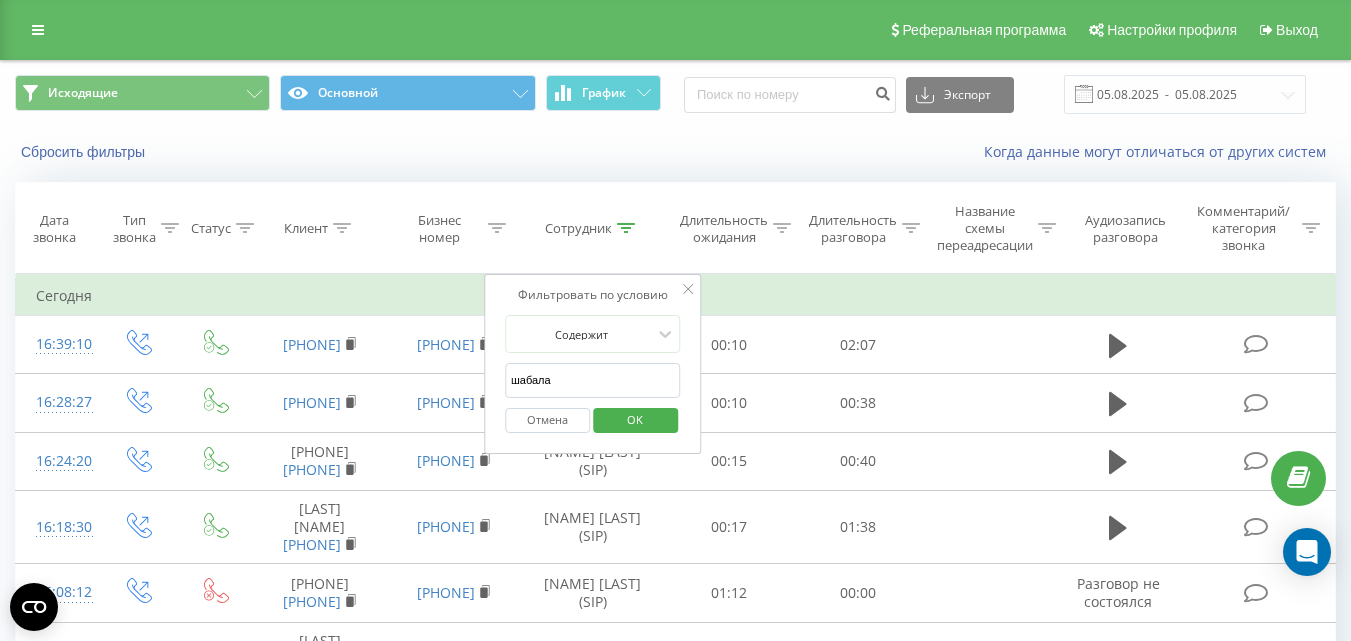 click on "OK" at bounding box center [635, 419] 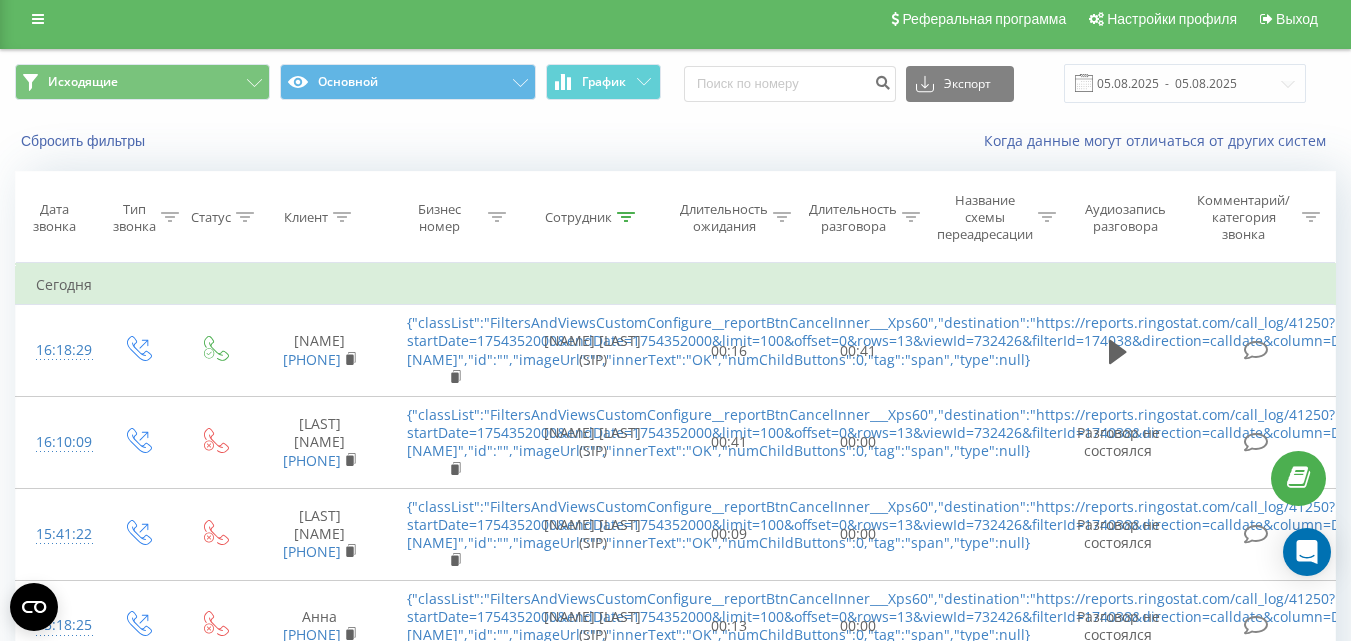 scroll, scrollTop: 0, scrollLeft: 0, axis: both 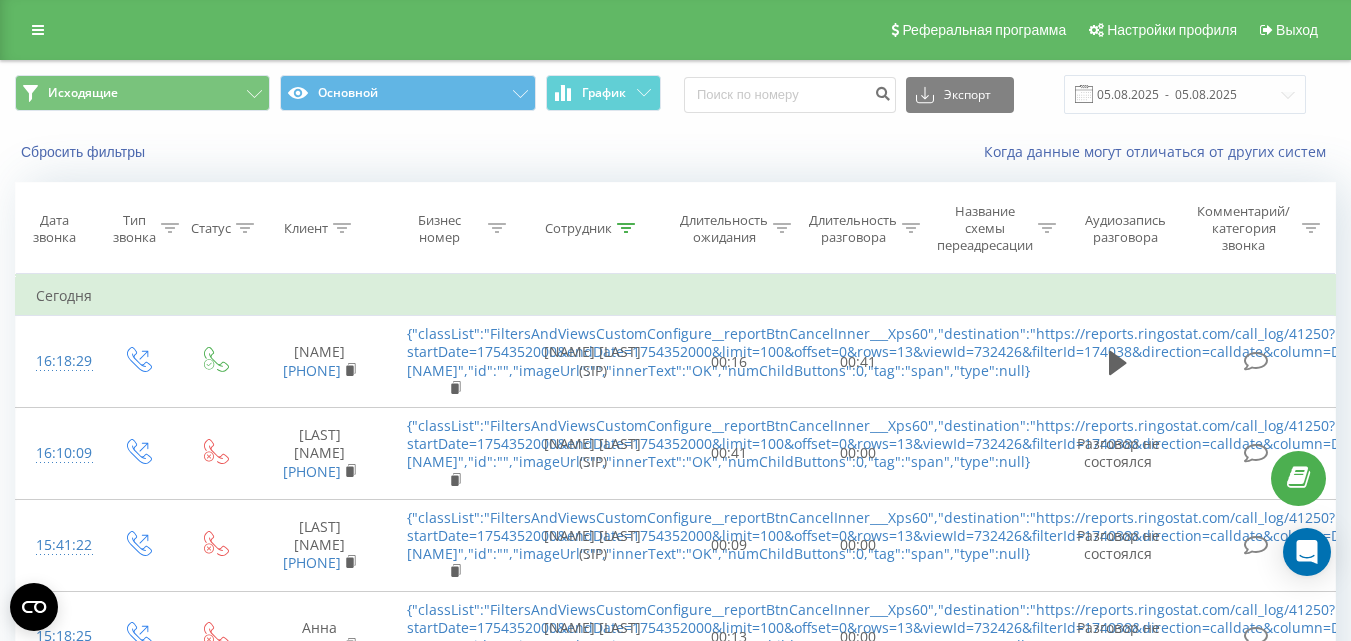 click 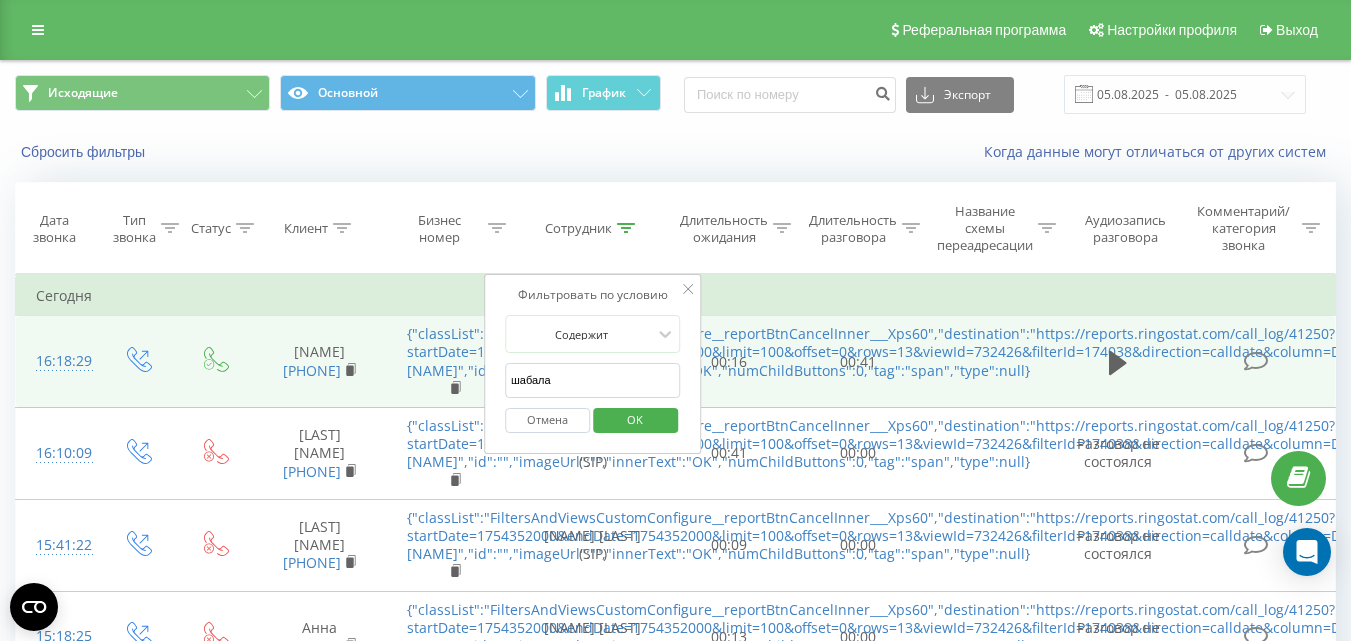 drag, startPoint x: 590, startPoint y: 385, endPoint x: 479, endPoint y: 383, distance: 111.01801 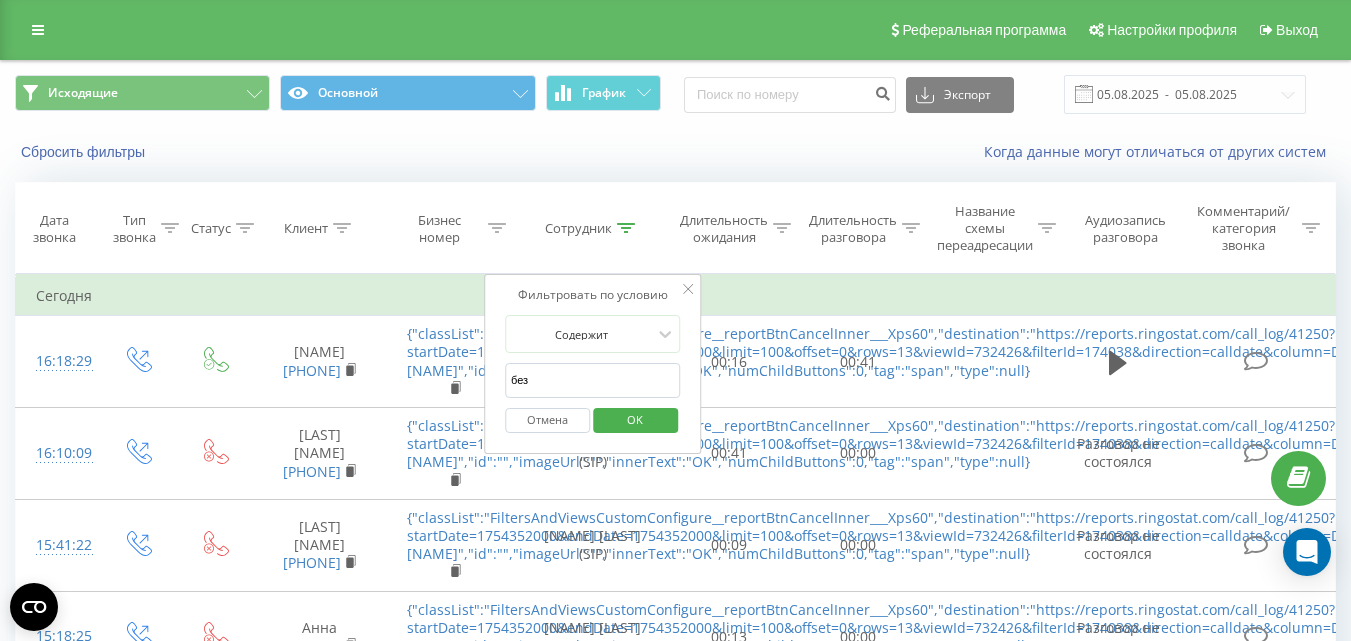 type on "безсмертна" 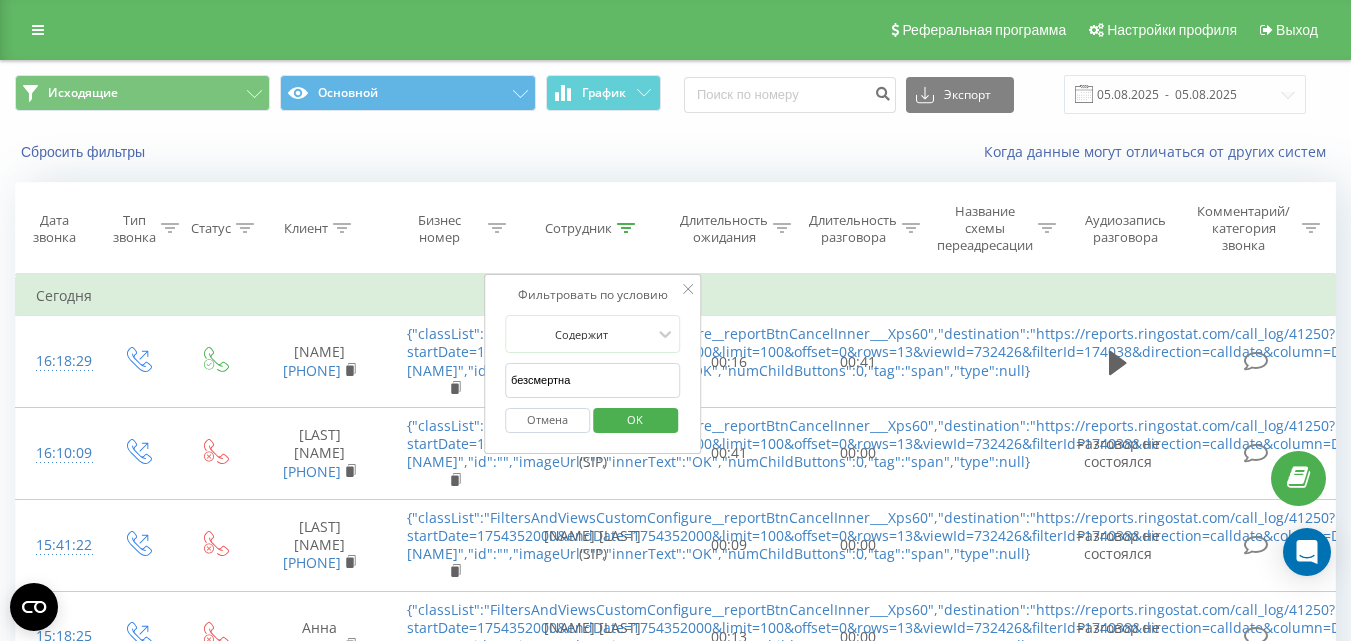 click on "OK" at bounding box center (635, 419) 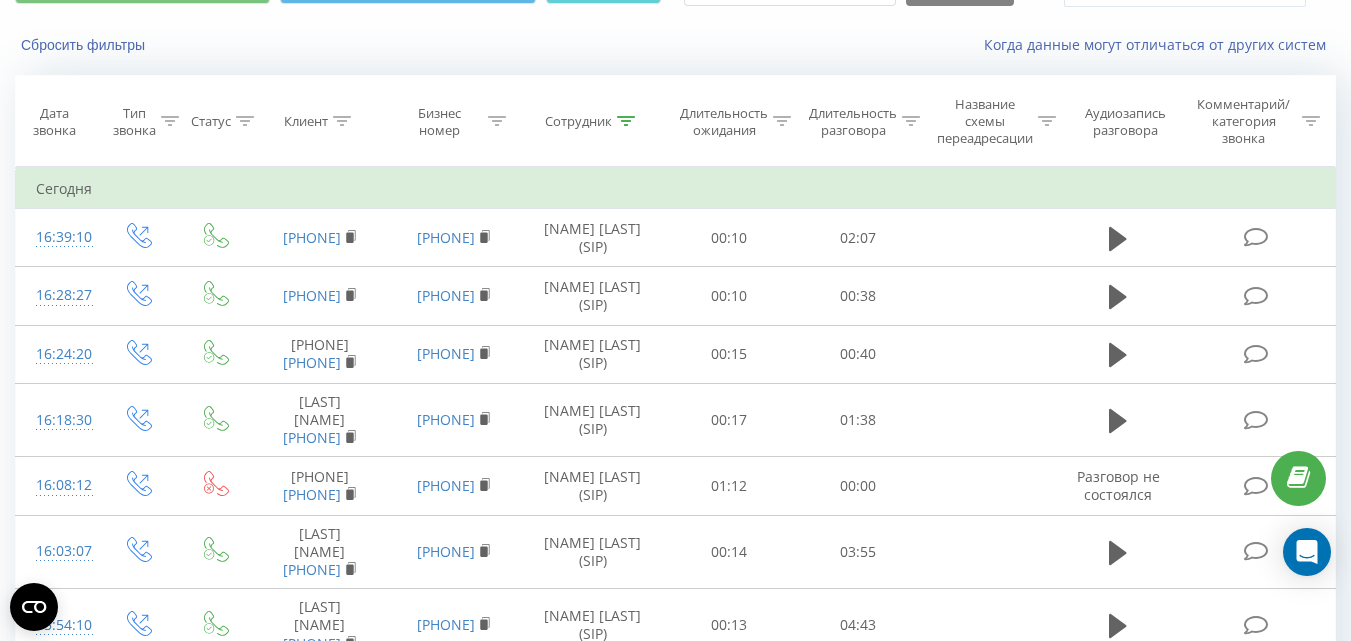 scroll, scrollTop: 91, scrollLeft: 0, axis: vertical 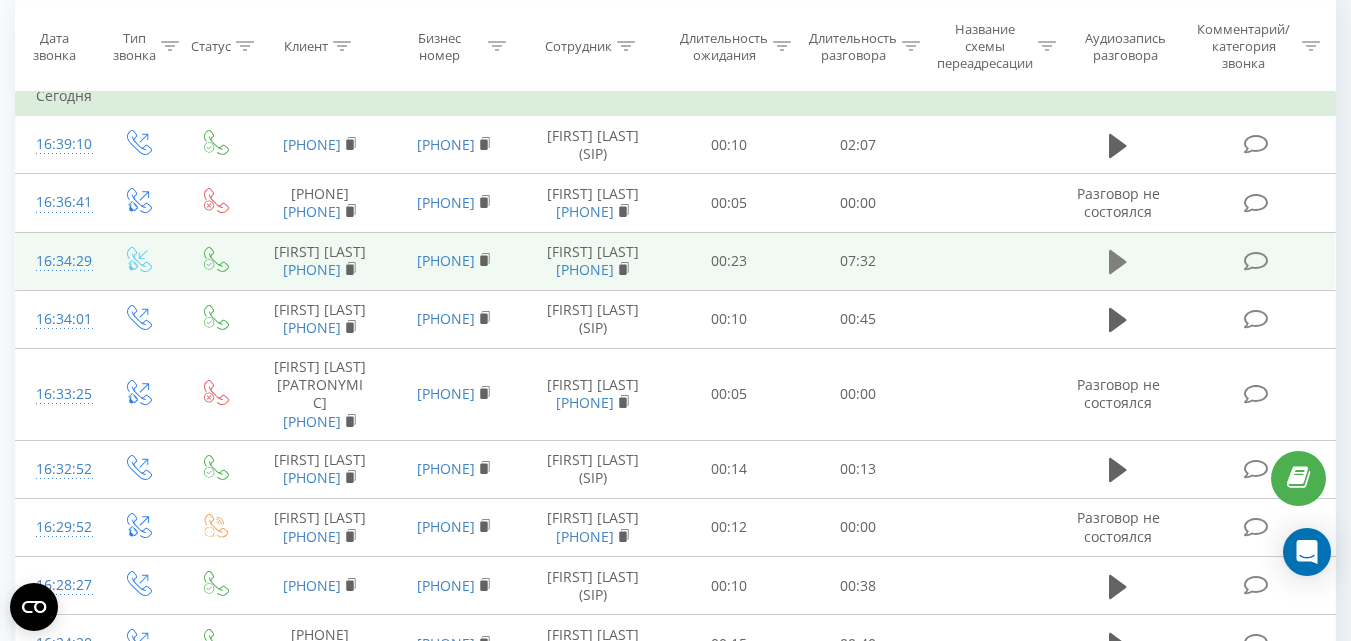 click 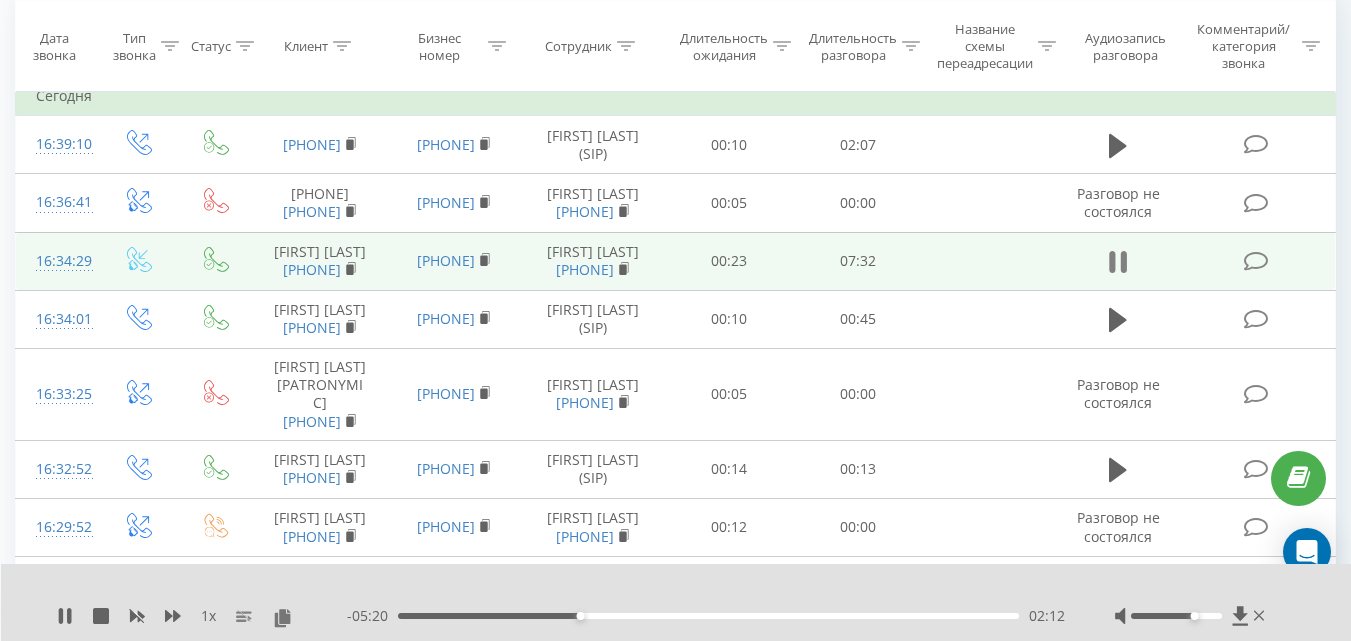 click 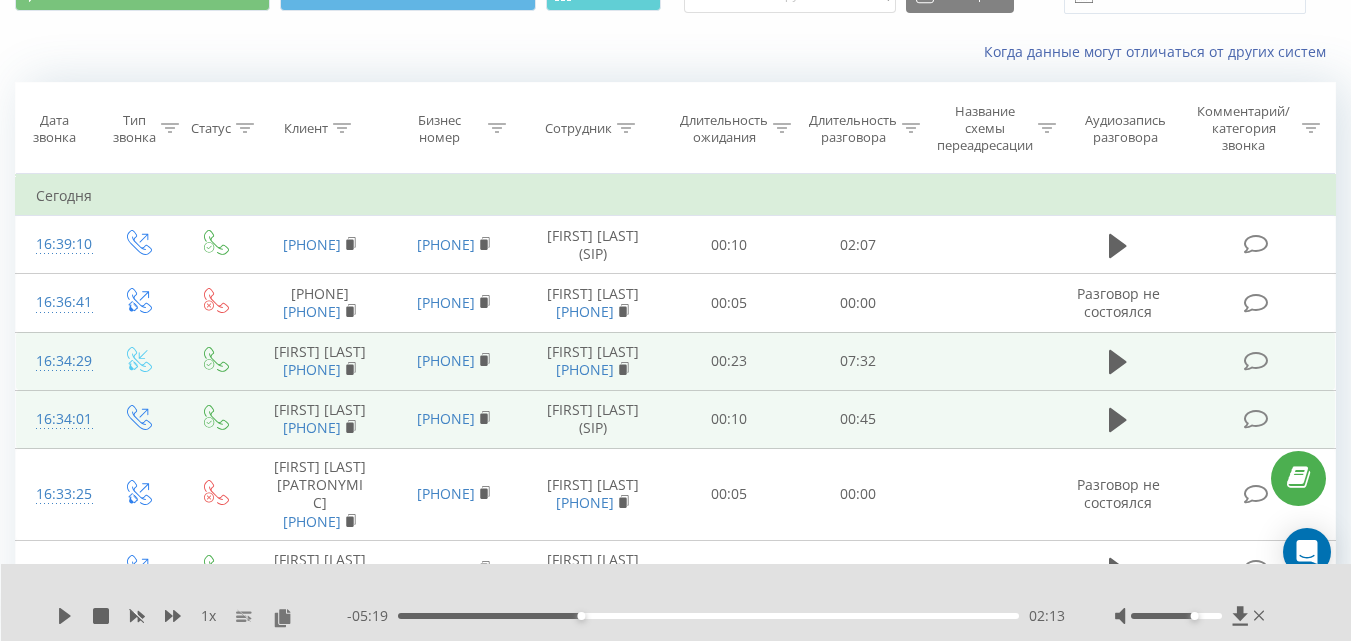 scroll, scrollTop: 300, scrollLeft: 0, axis: vertical 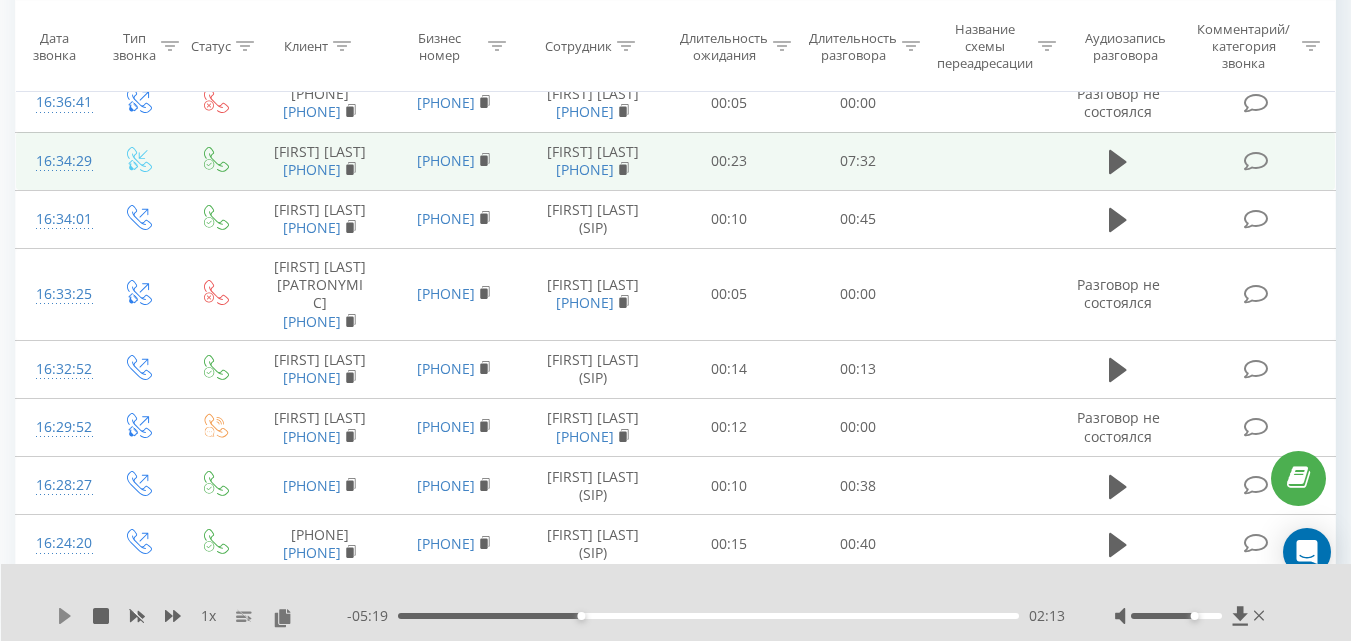 click 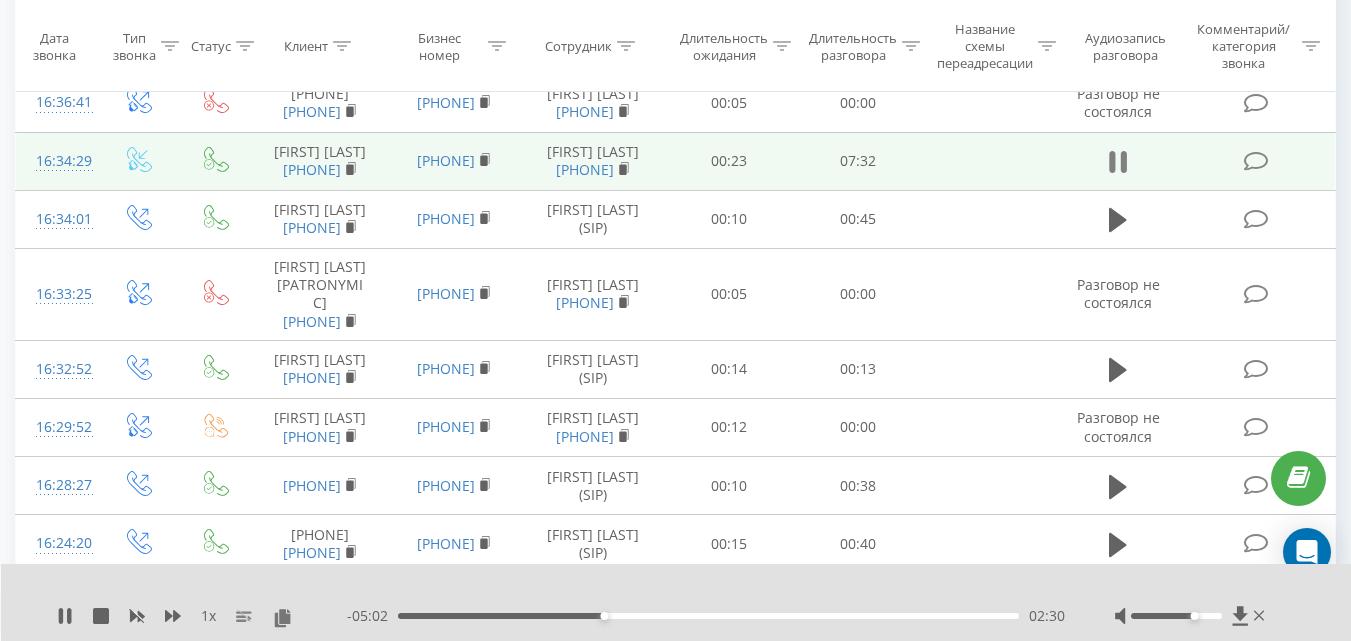click 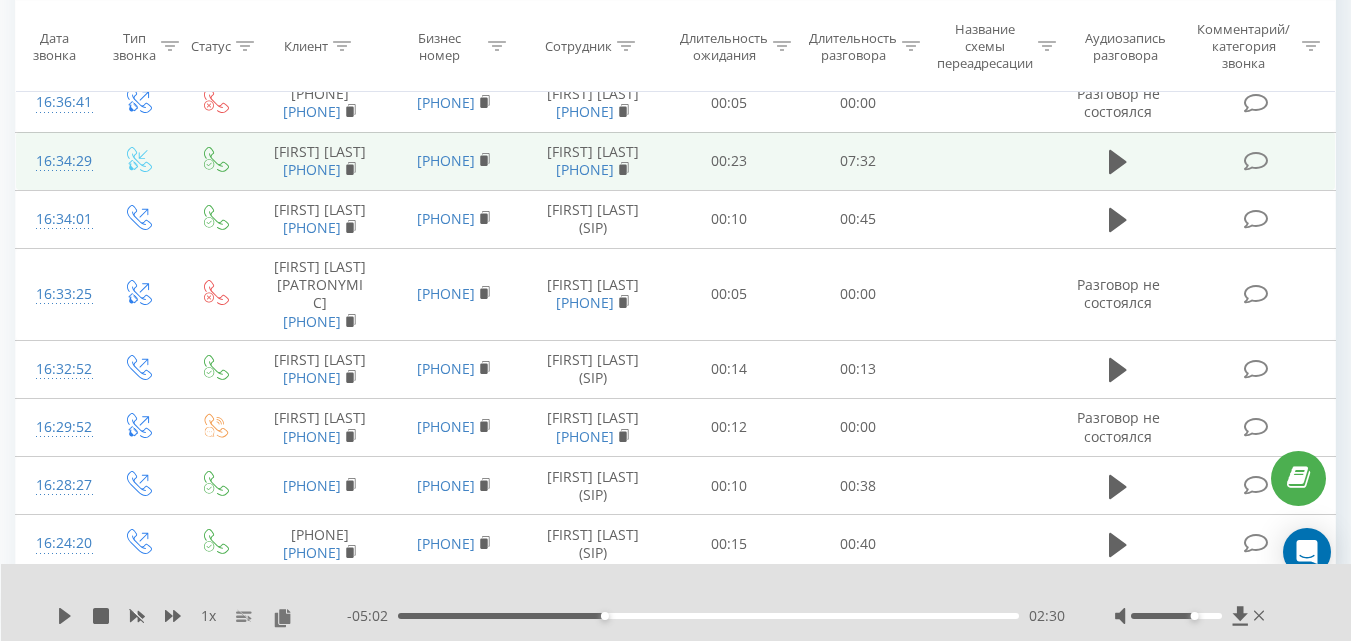 click on "1 x" at bounding box center (202, 616) 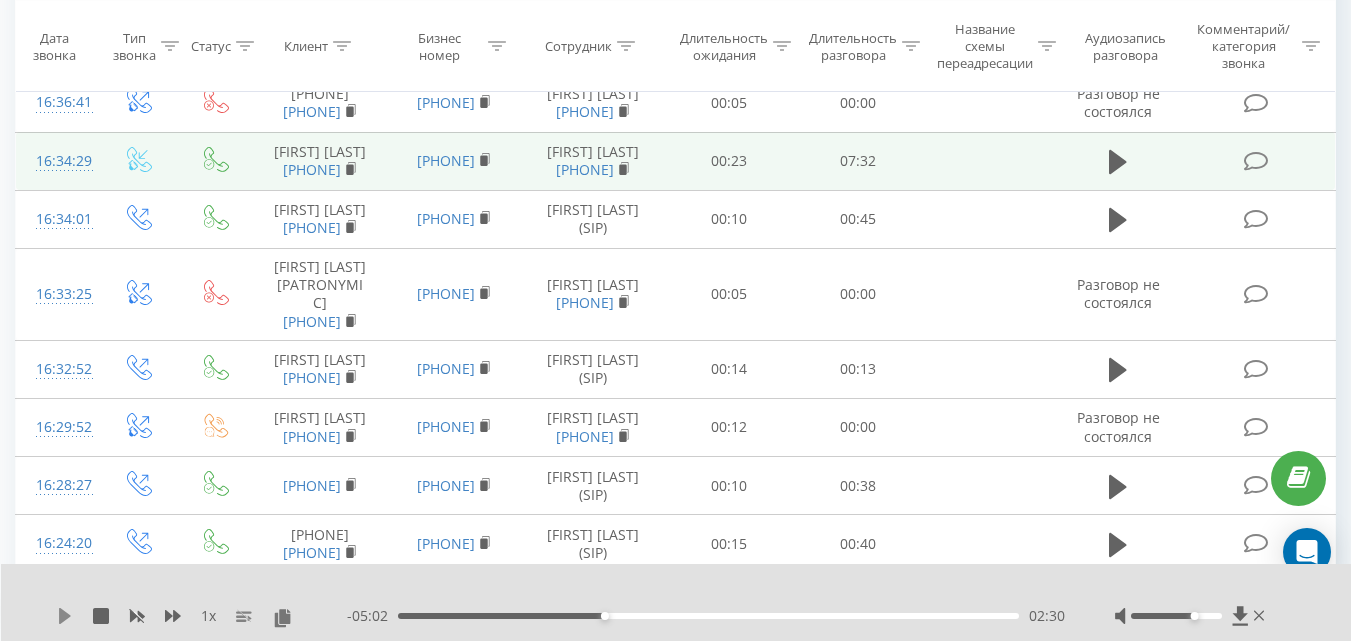 click 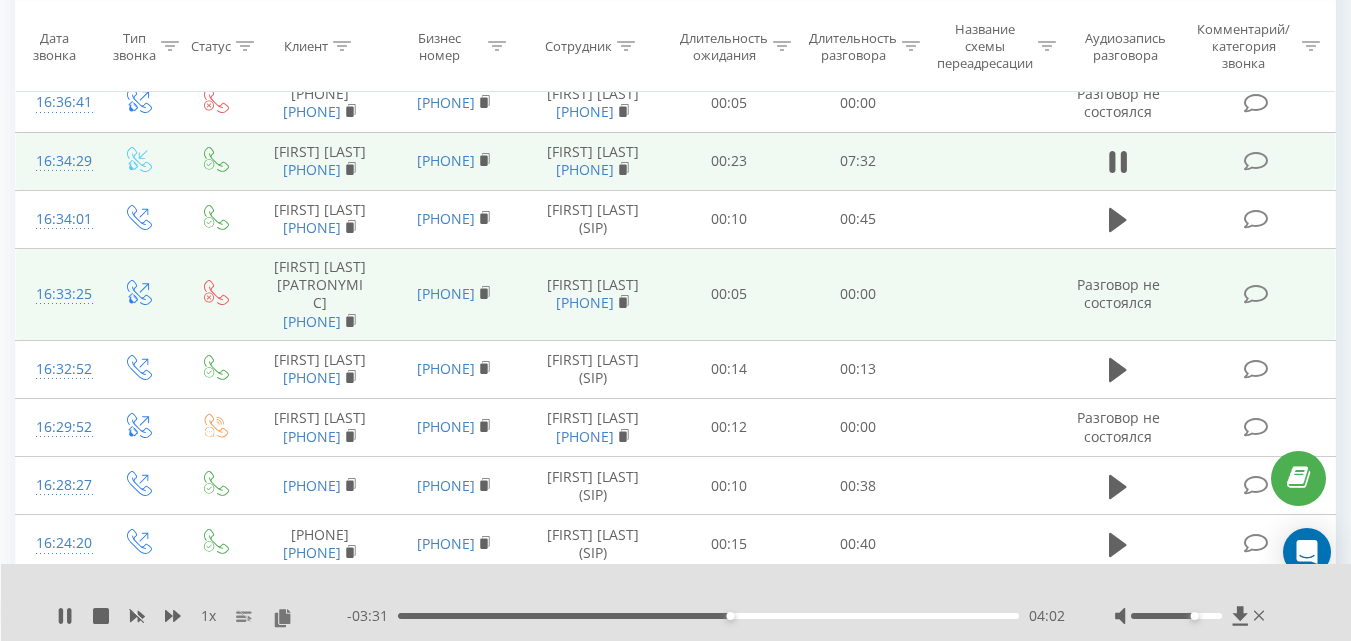 drag, startPoint x: 1257, startPoint y: 617, endPoint x: 1032, endPoint y: 399, distance: 313.2874 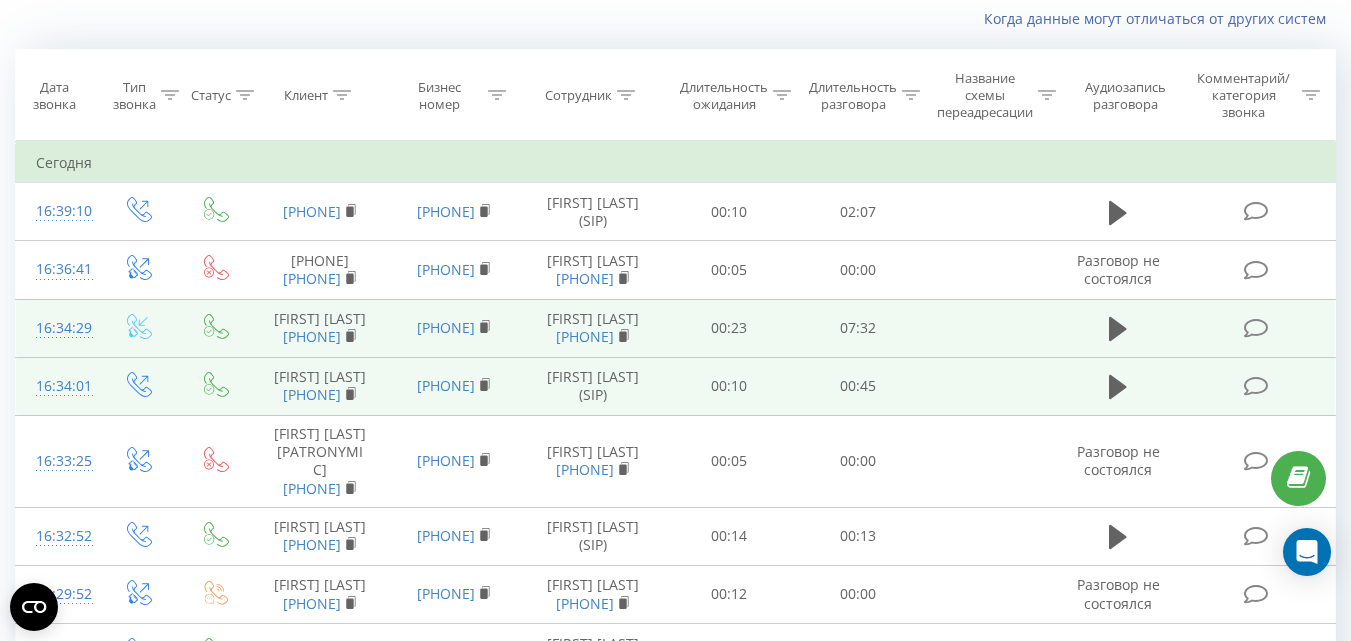 scroll, scrollTop: 0, scrollLeft: 0, axis: both 